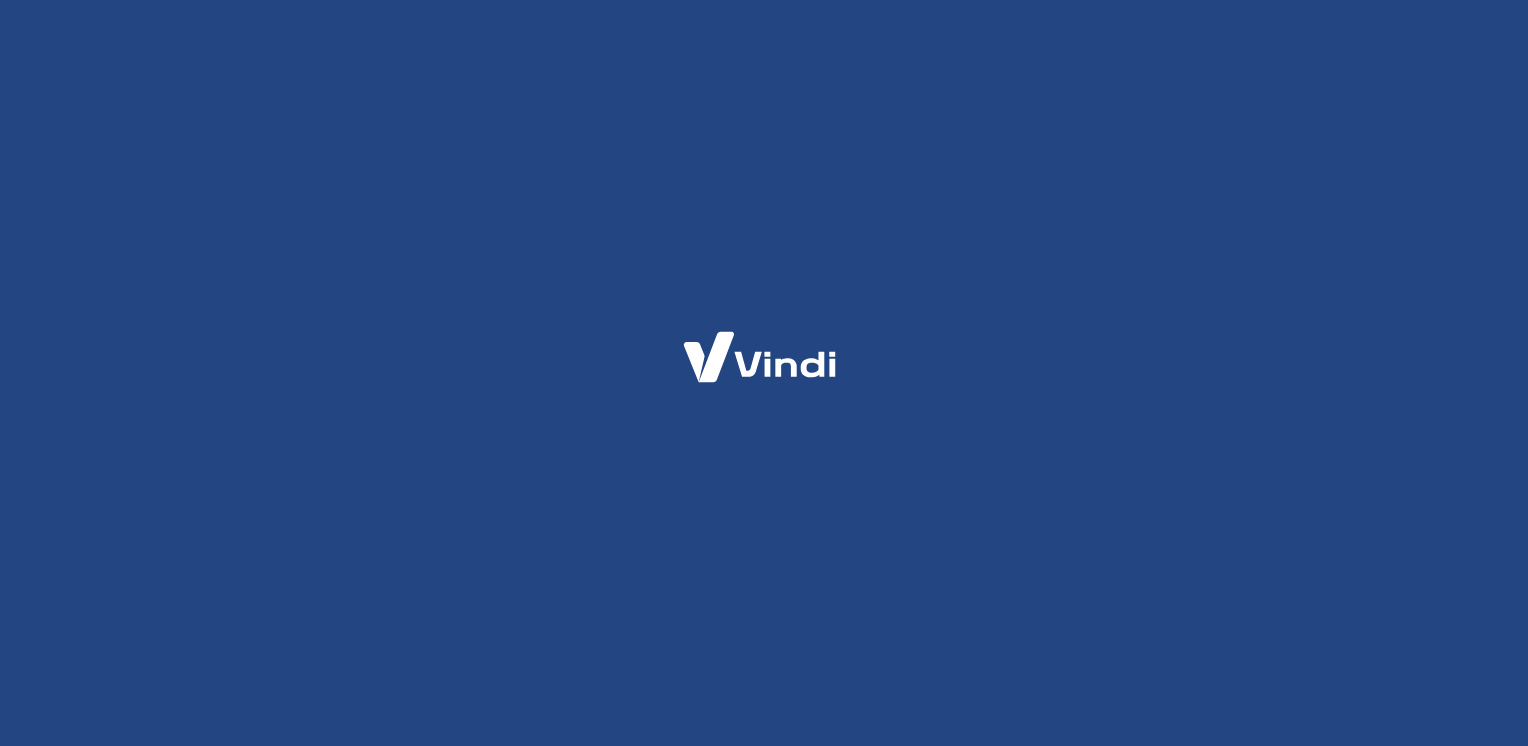 scroll, scrollTop: 0, scrollLeft: 0, axis: both 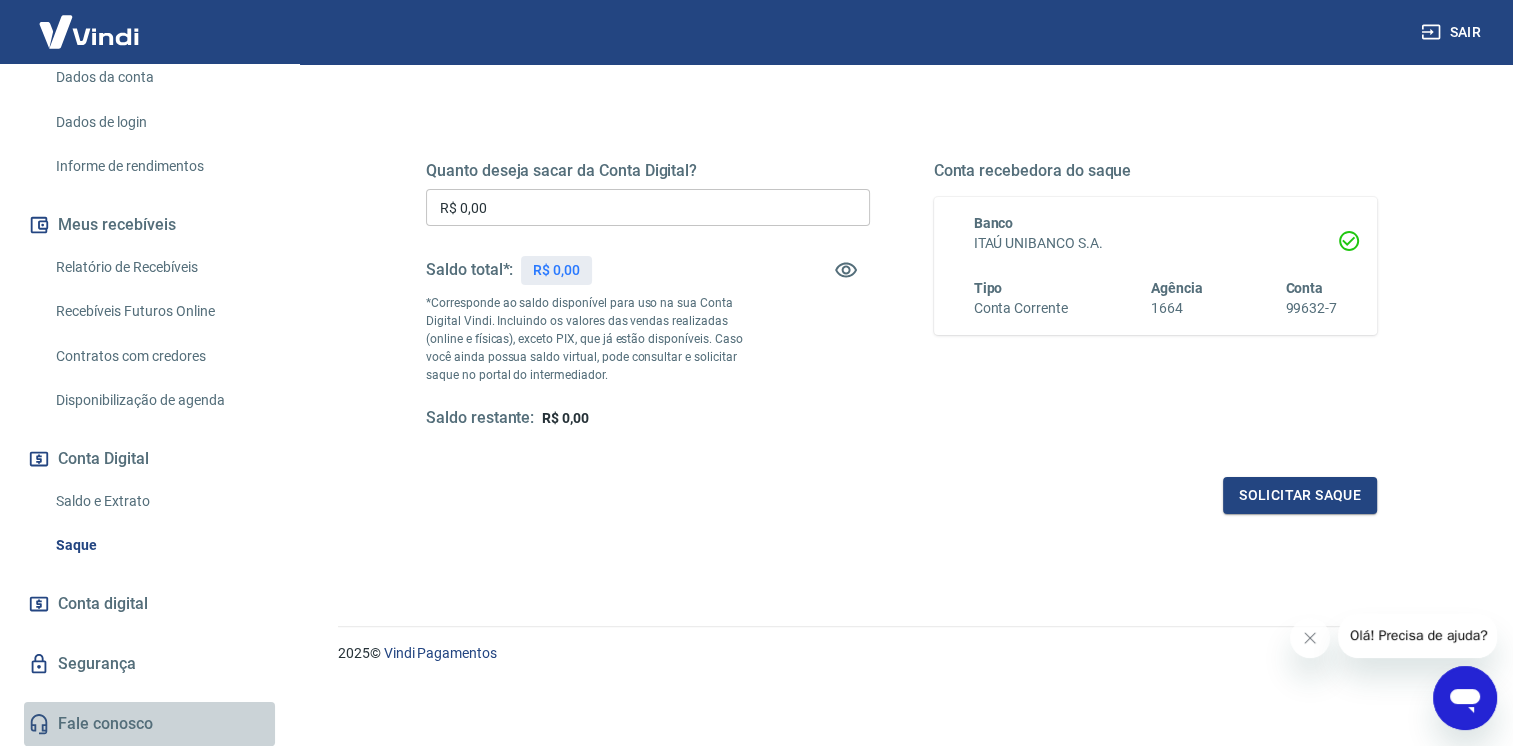 click on "Fale conosco" at bounding box center [149, 724] 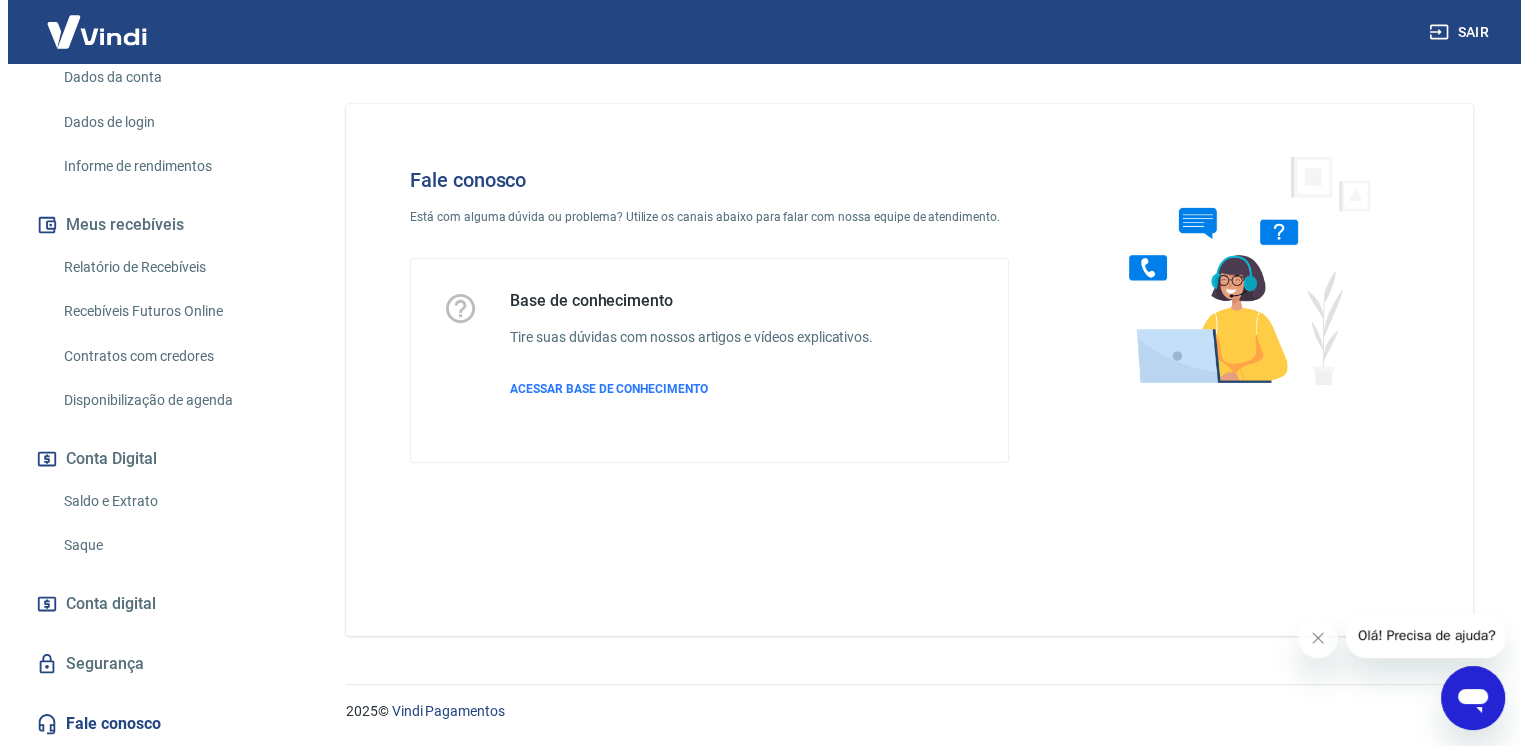 scroll, scrollTop: 0, scrollLeft: 0, axis: both 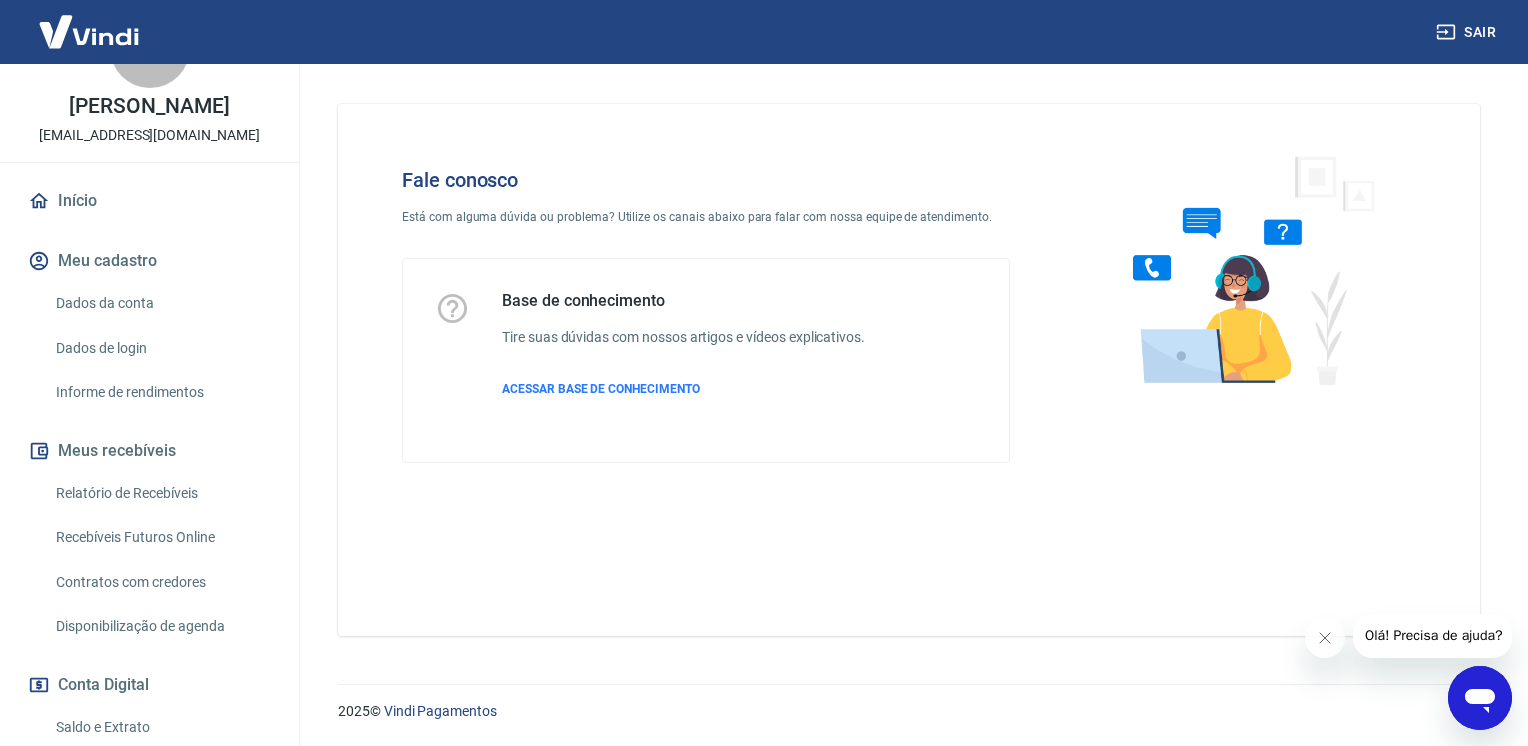 click at bounding box center [1480, 698] 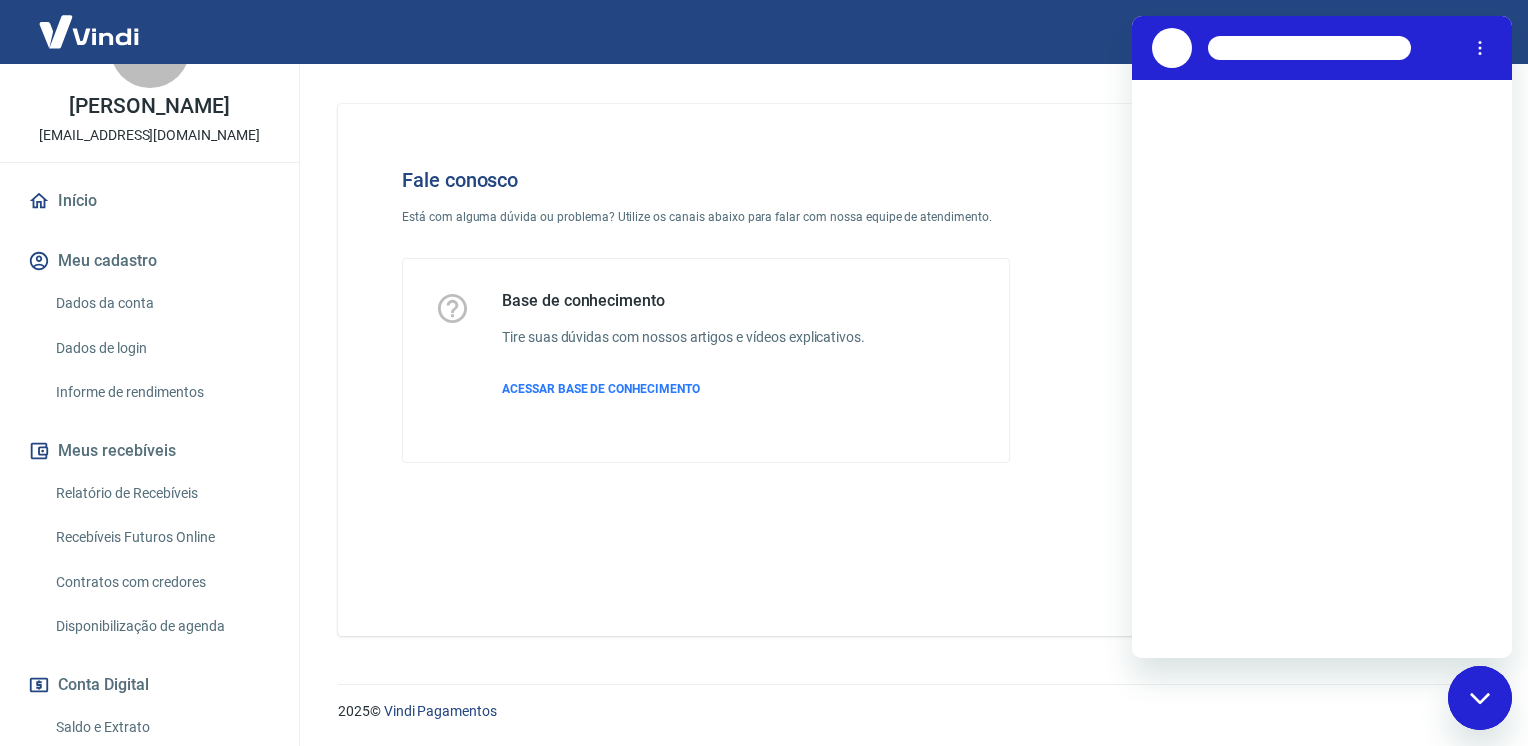 scroll, scrollTop: 0, scrollLeft: 0, axis: both 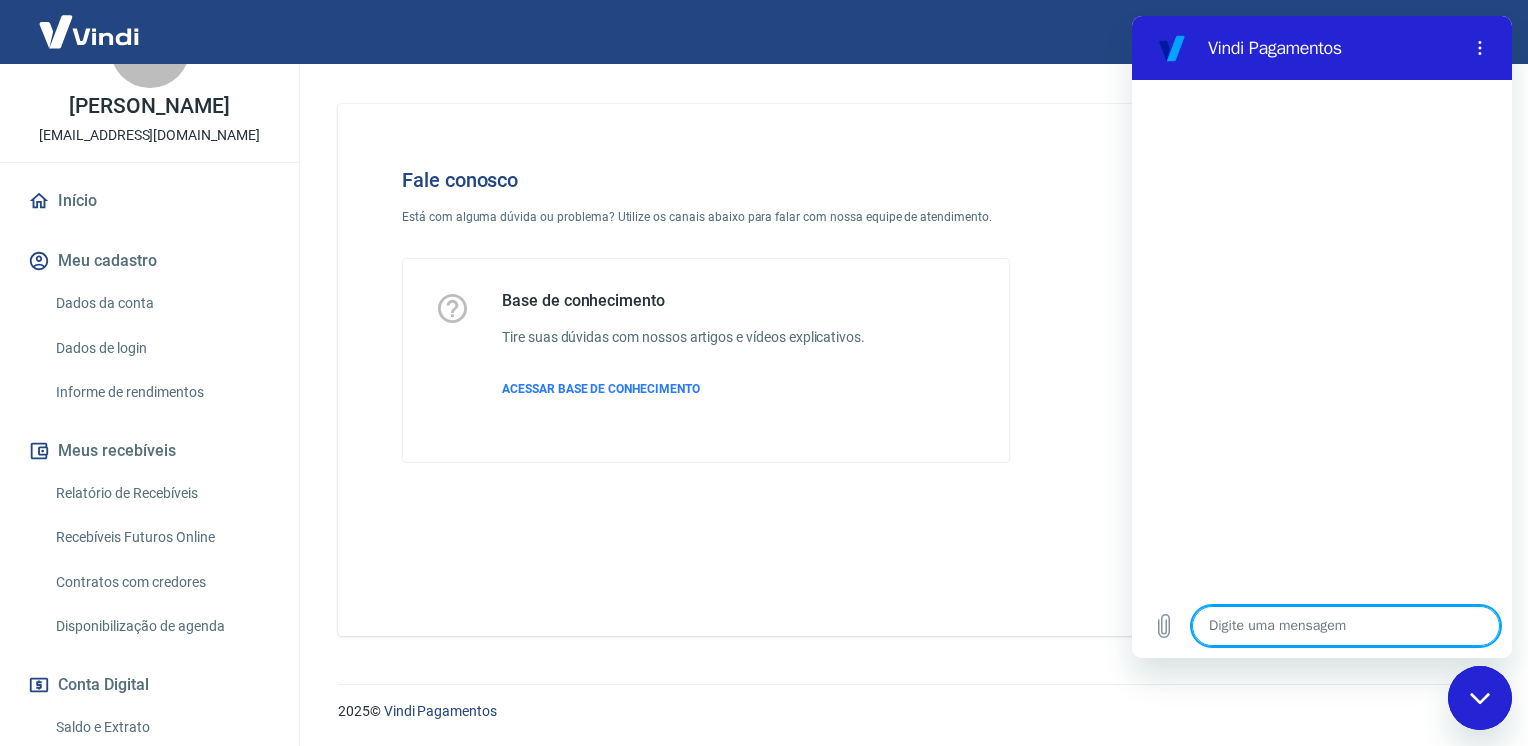 type on "s" 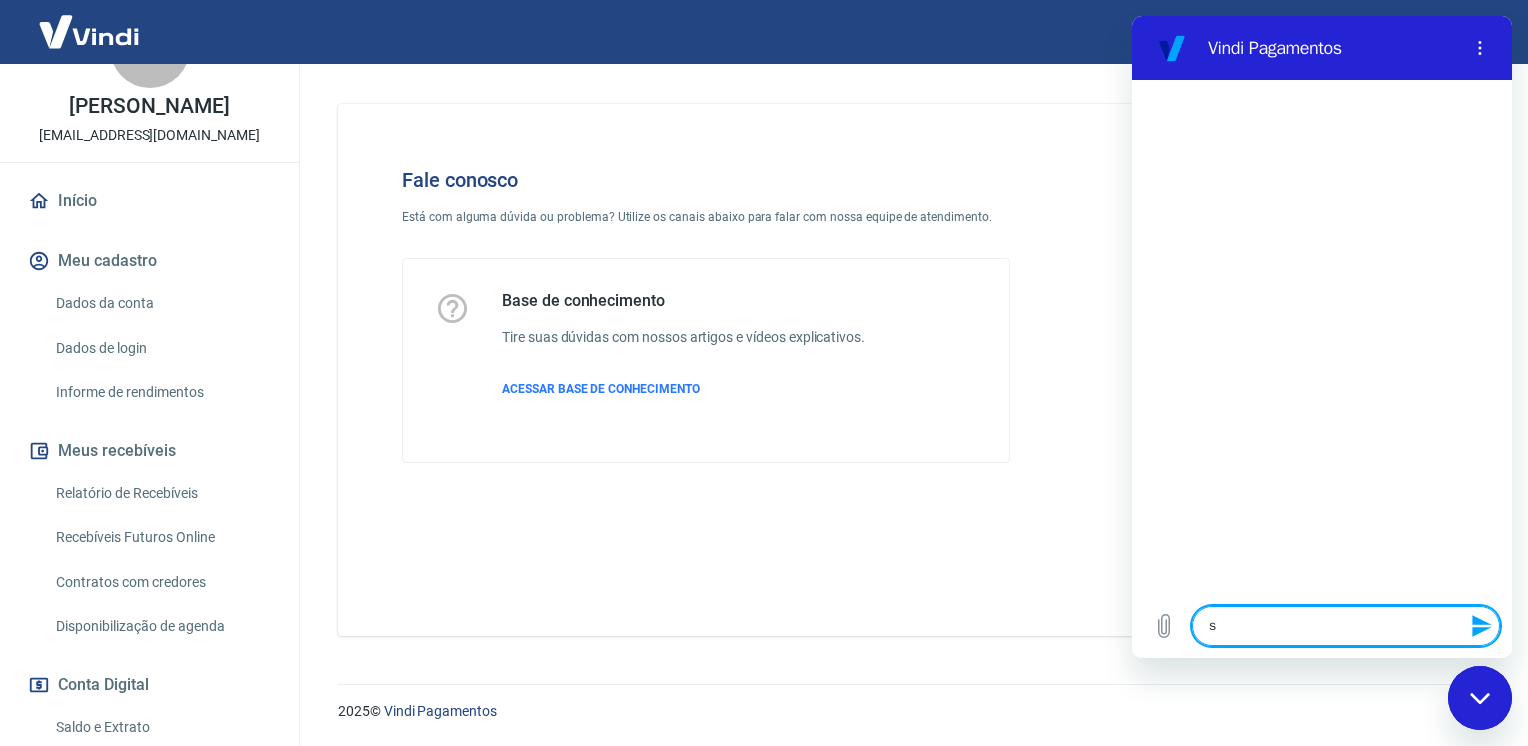 type on "sa" 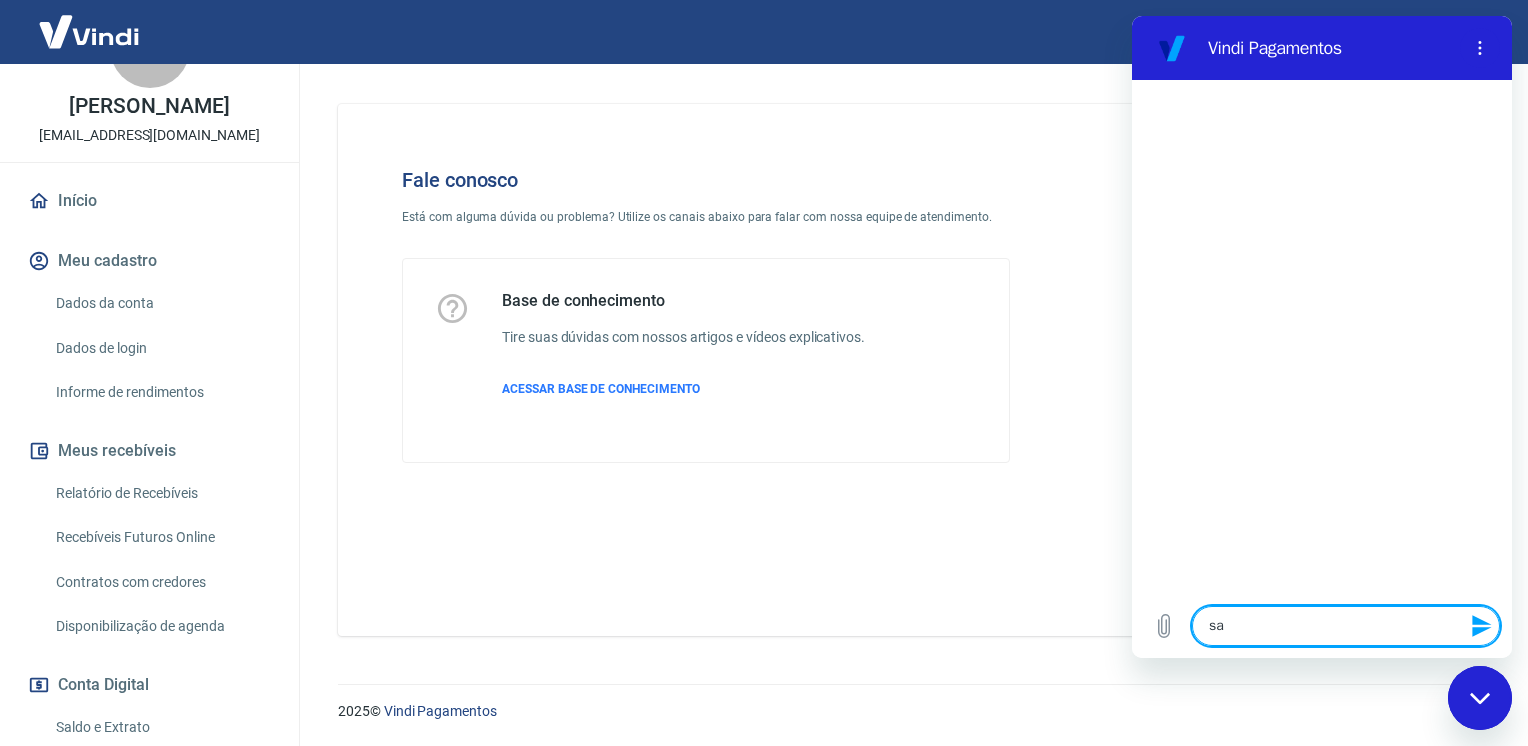 type on "sab" 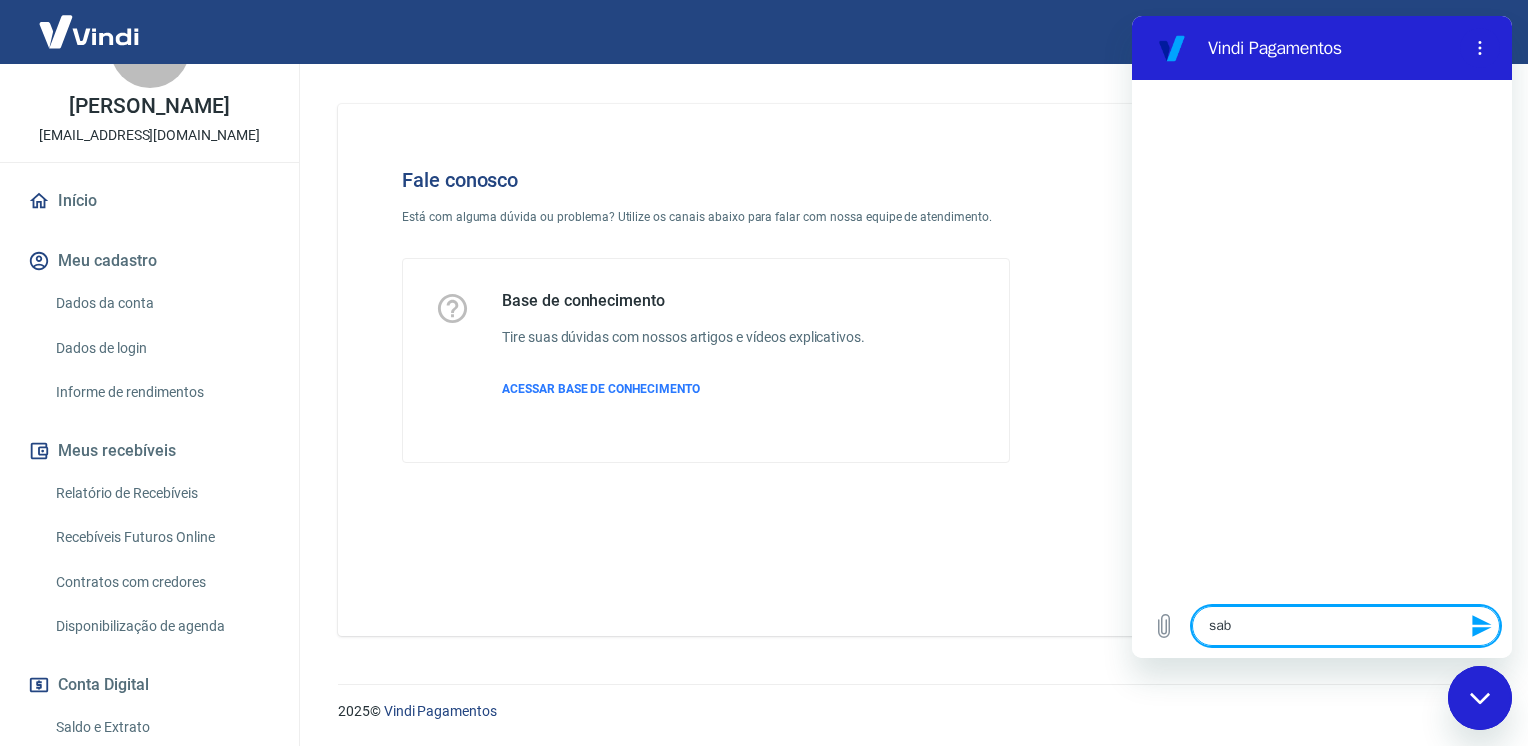 type on "sabe" 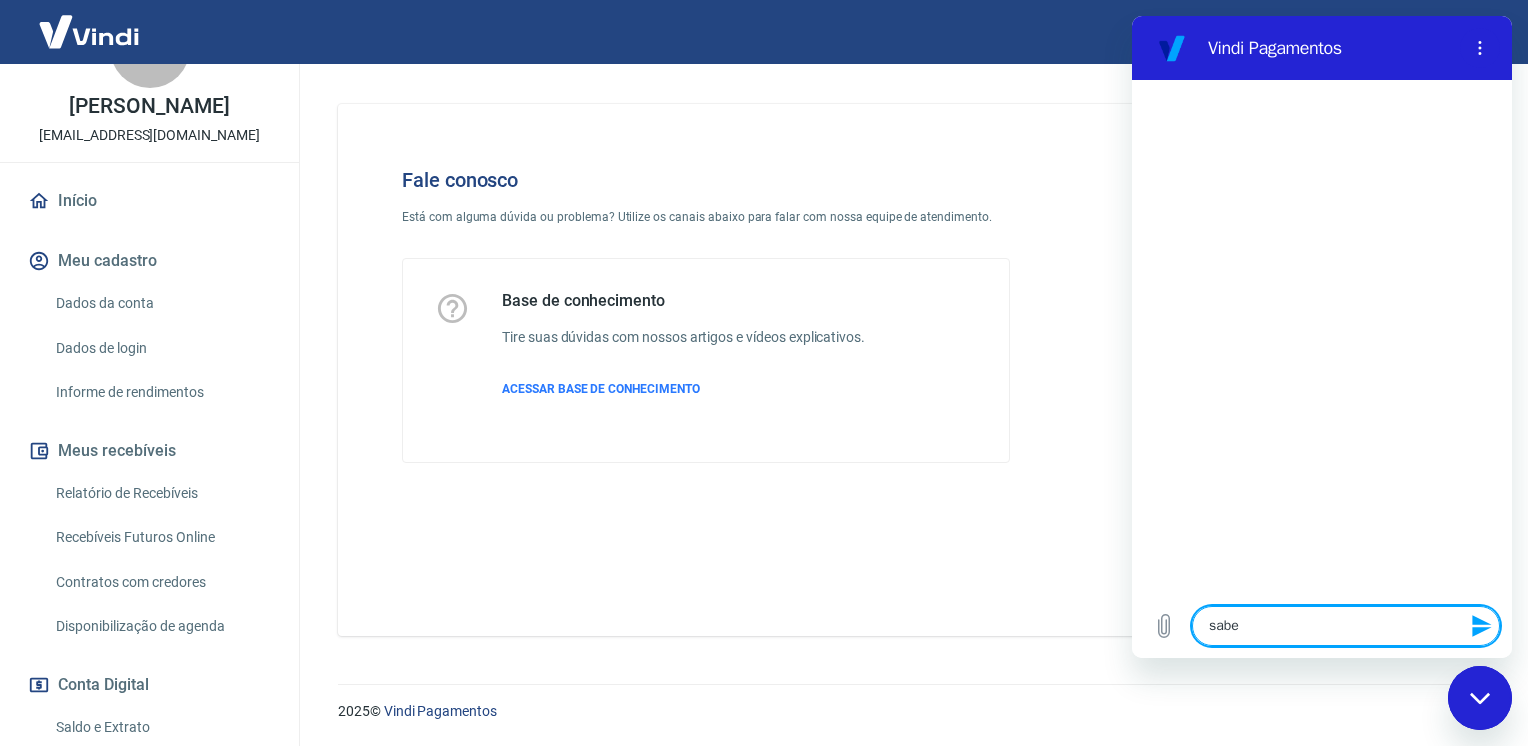 type on "saber" 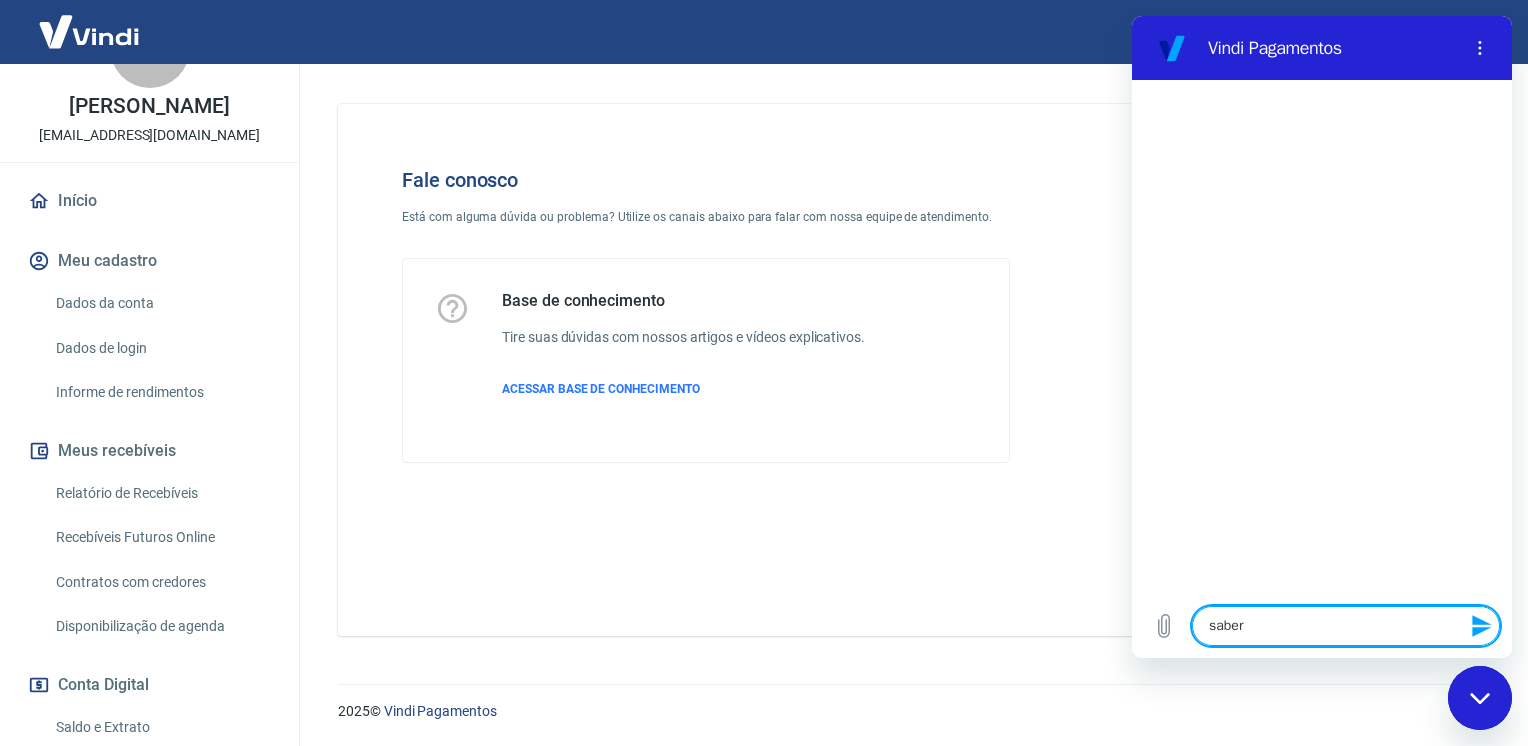 type on "x" 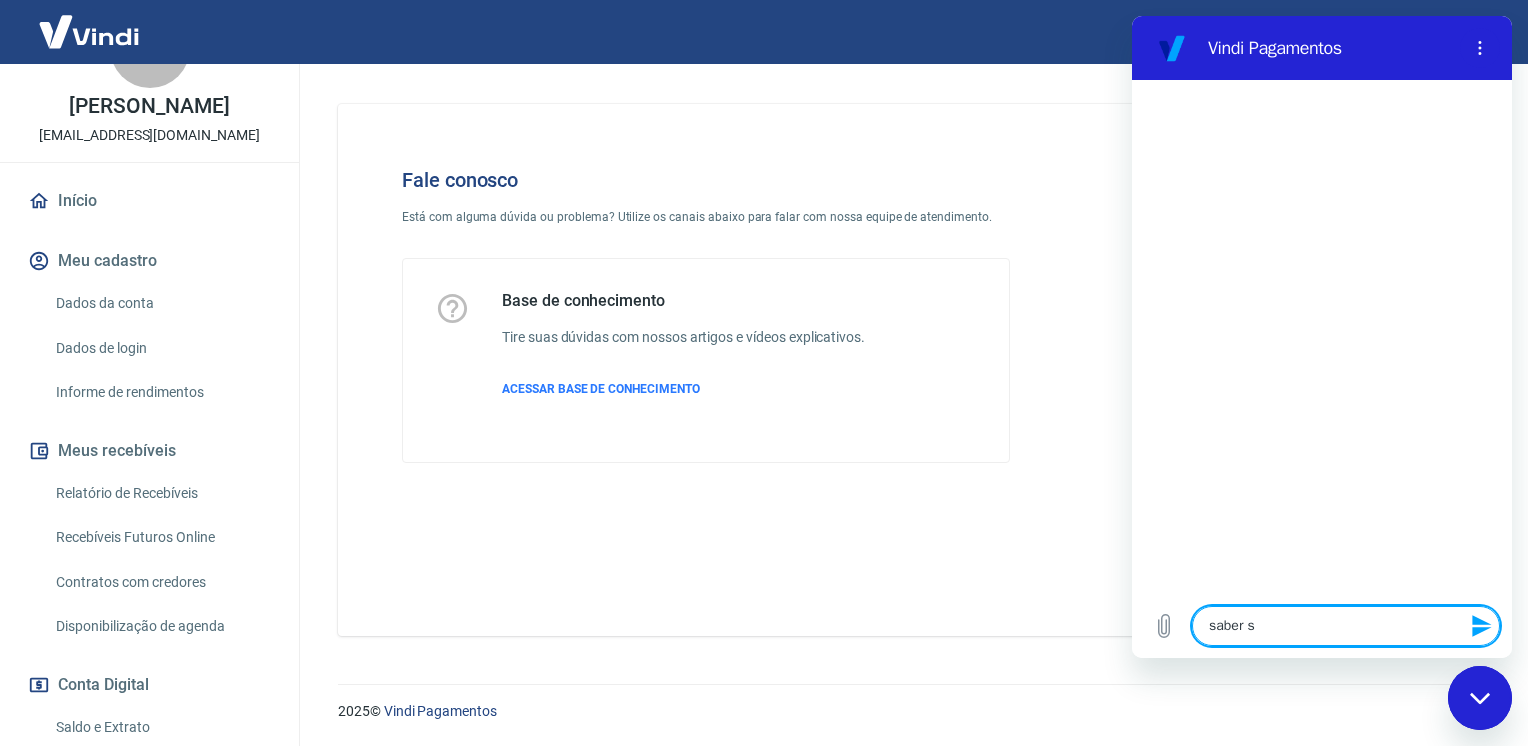 type on "x" 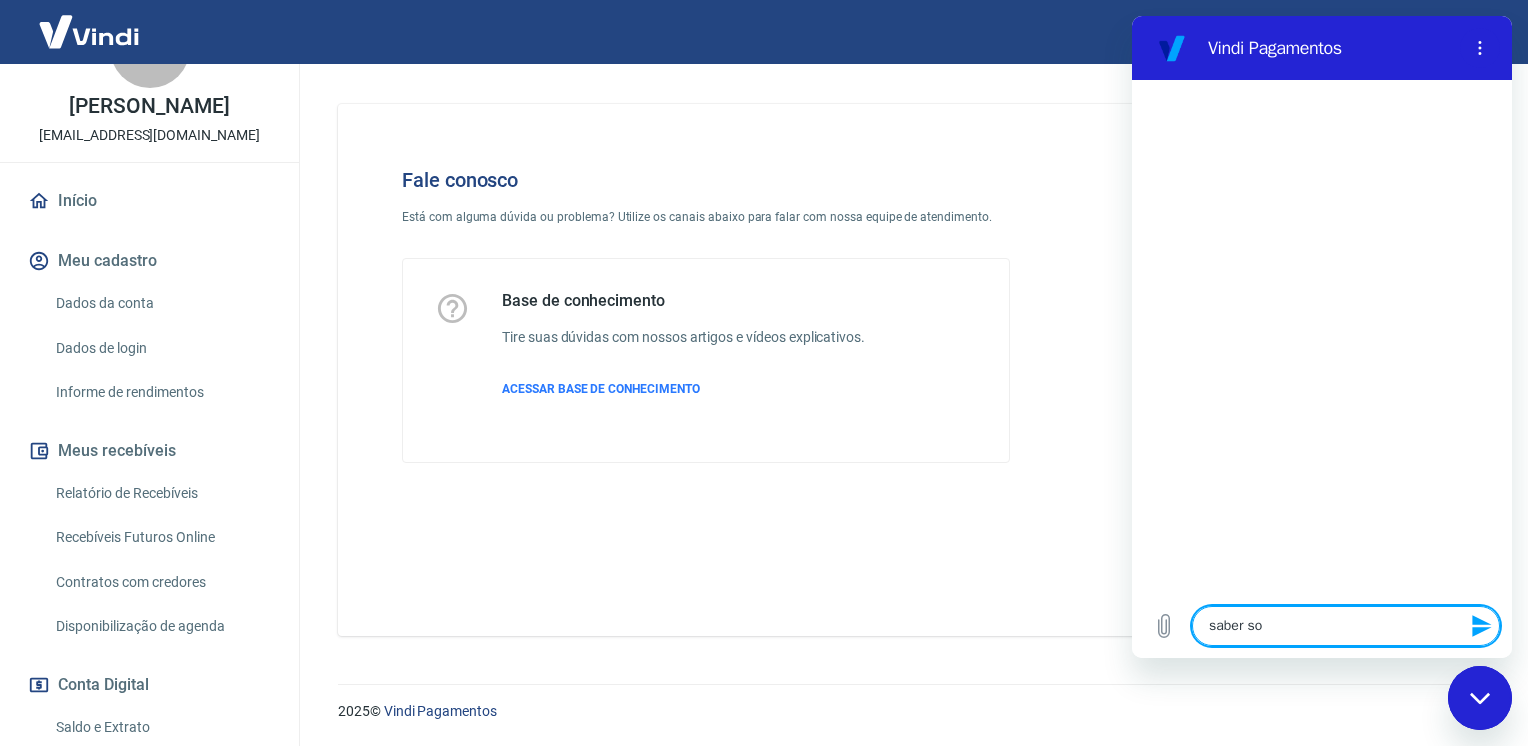 type on "saber sob" 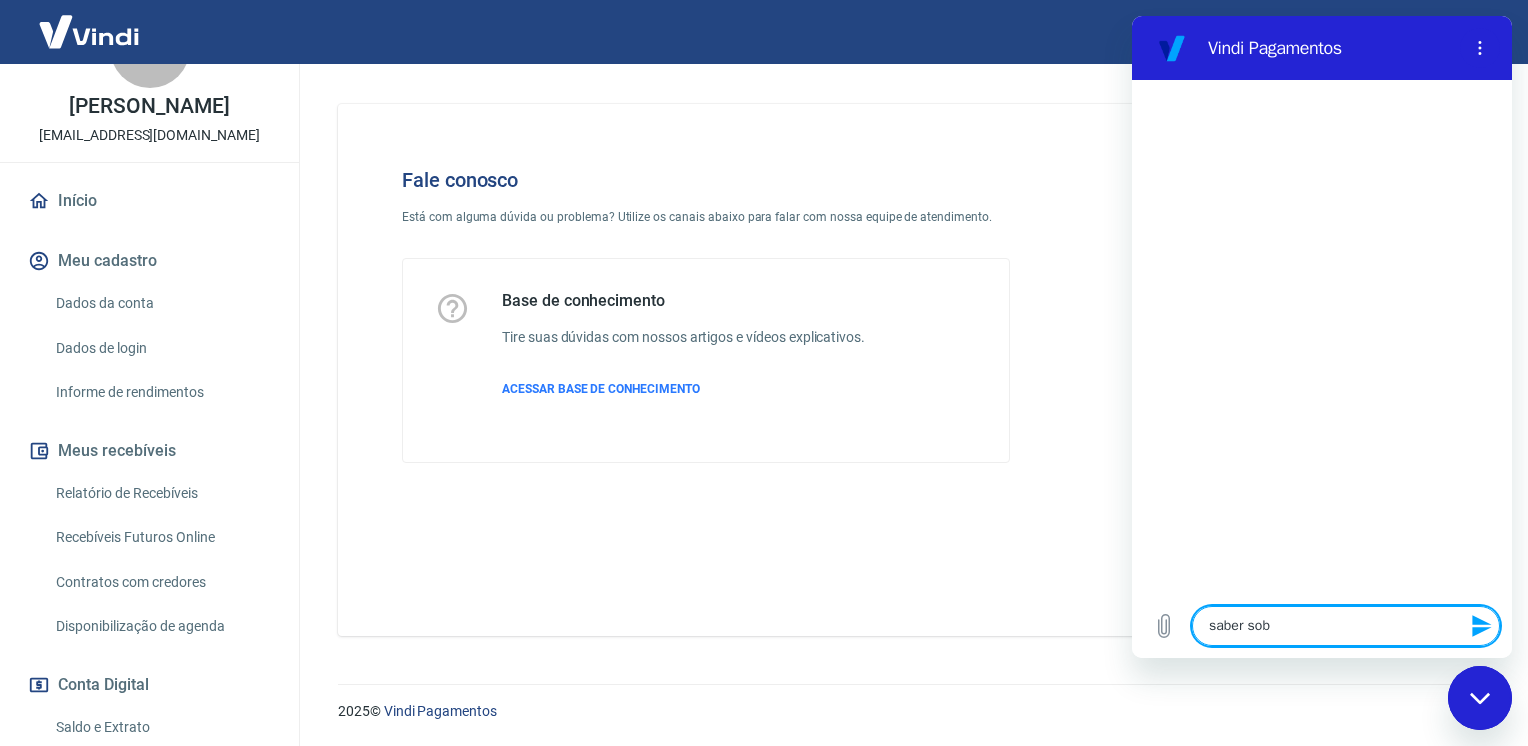 type on "saber sobr" 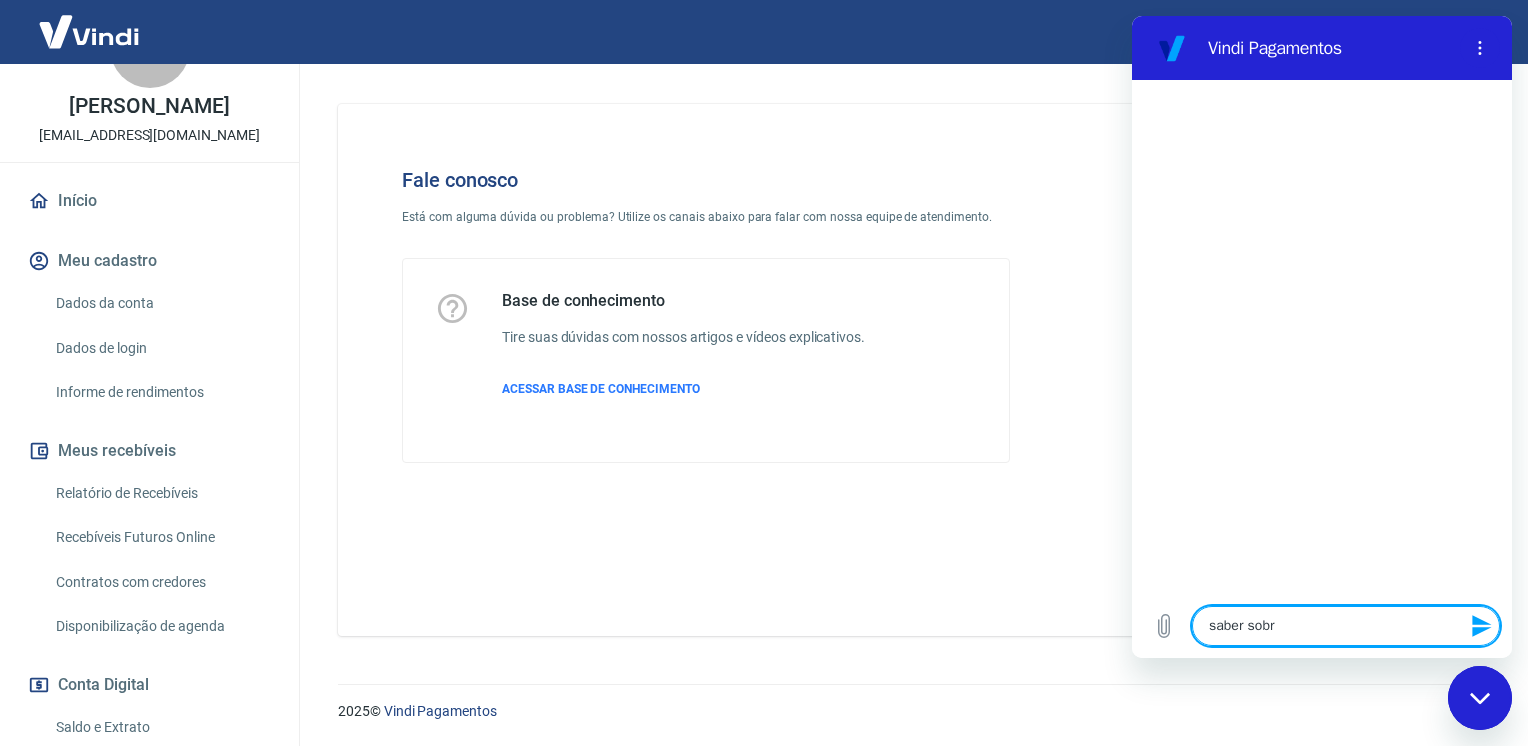 type on "saber sobre" 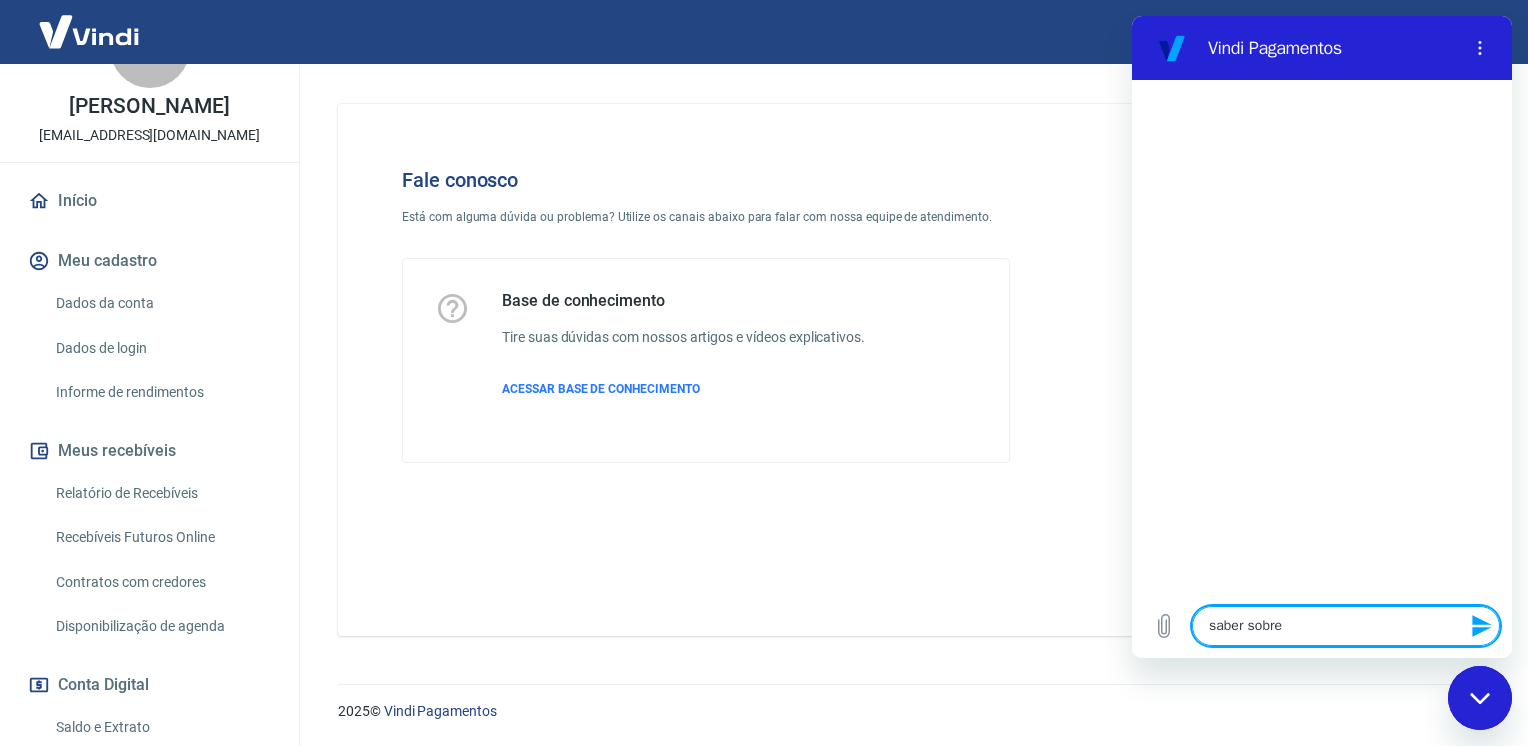 type on "x" 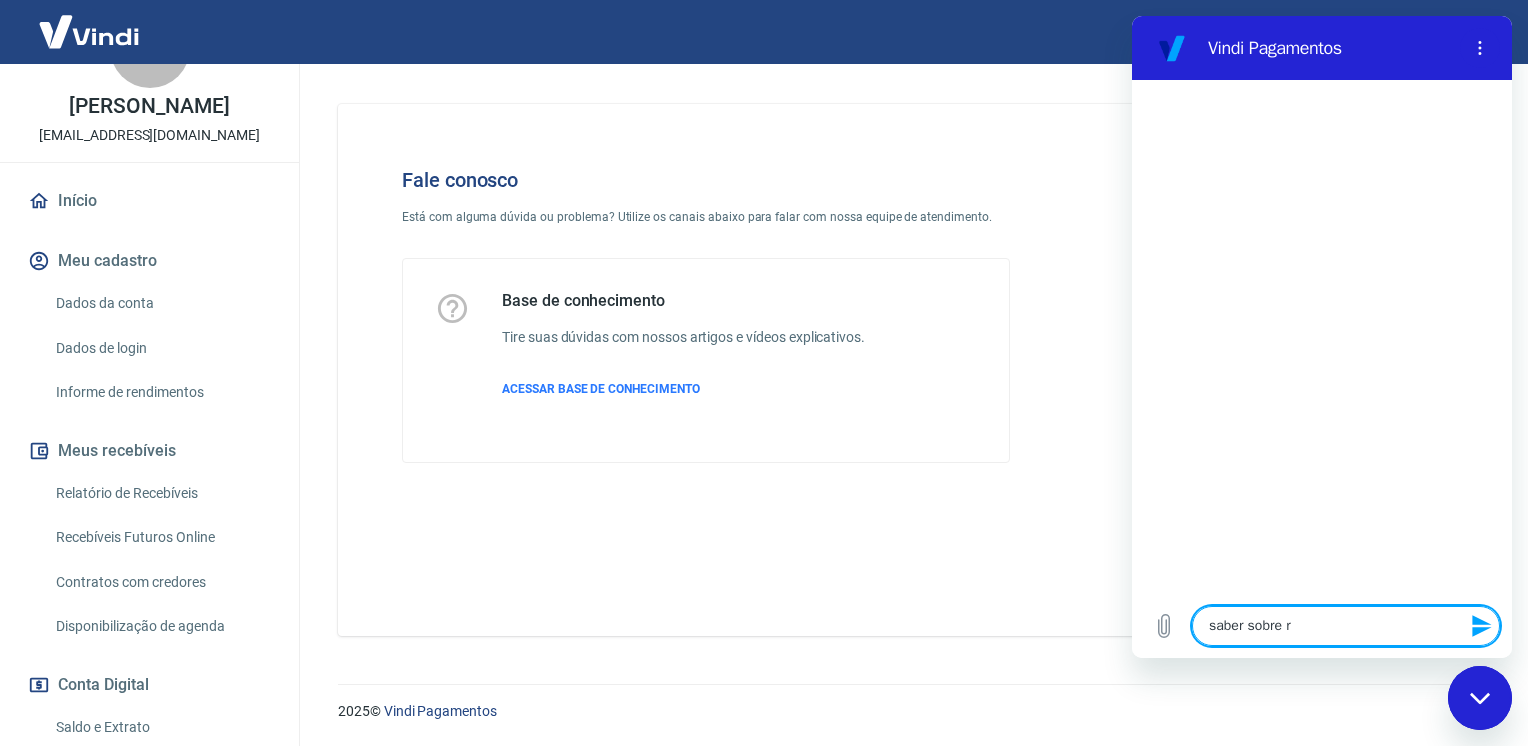 type on "saber sobre re" 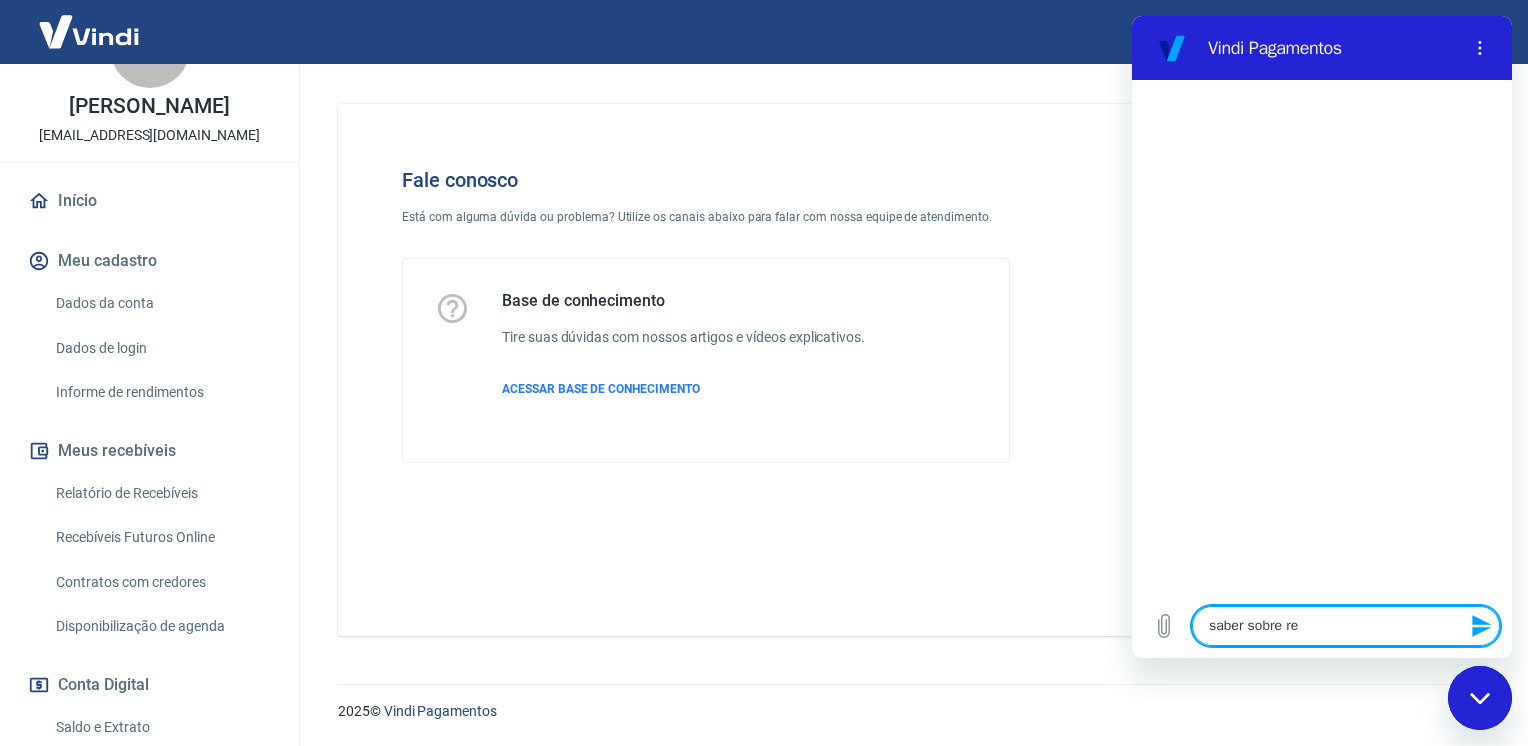 type on "x" 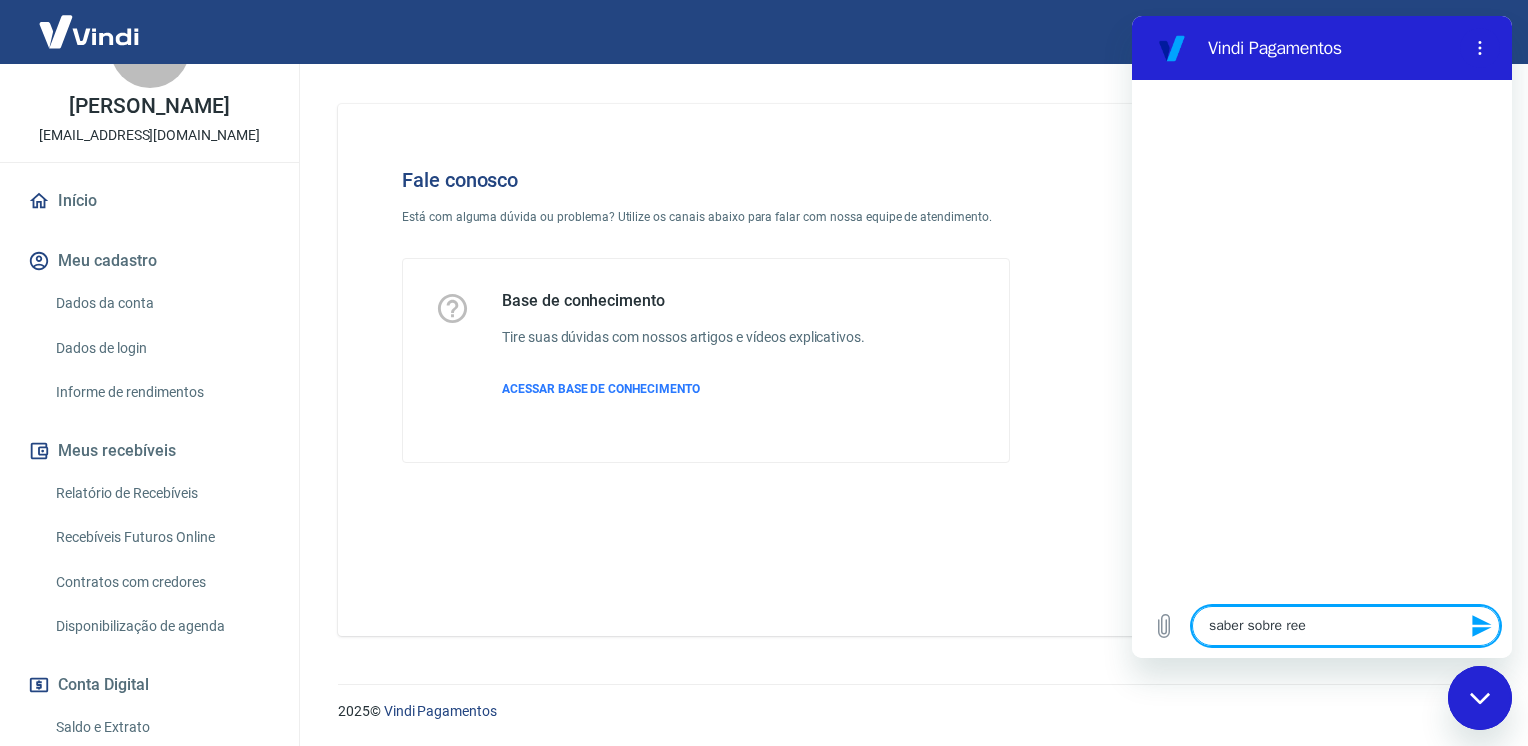 type on "saber sobre reem" 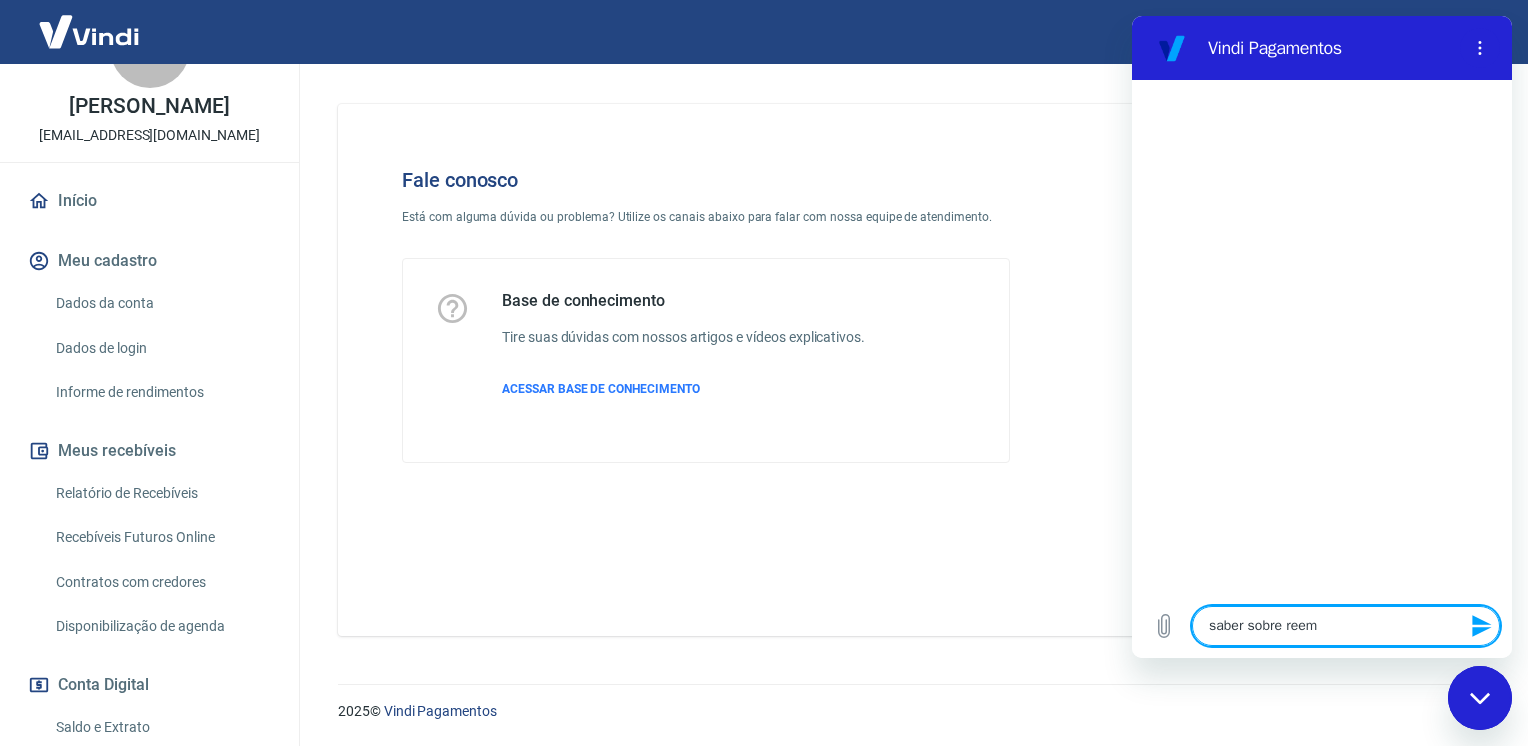 type on "saber sobre reemb" 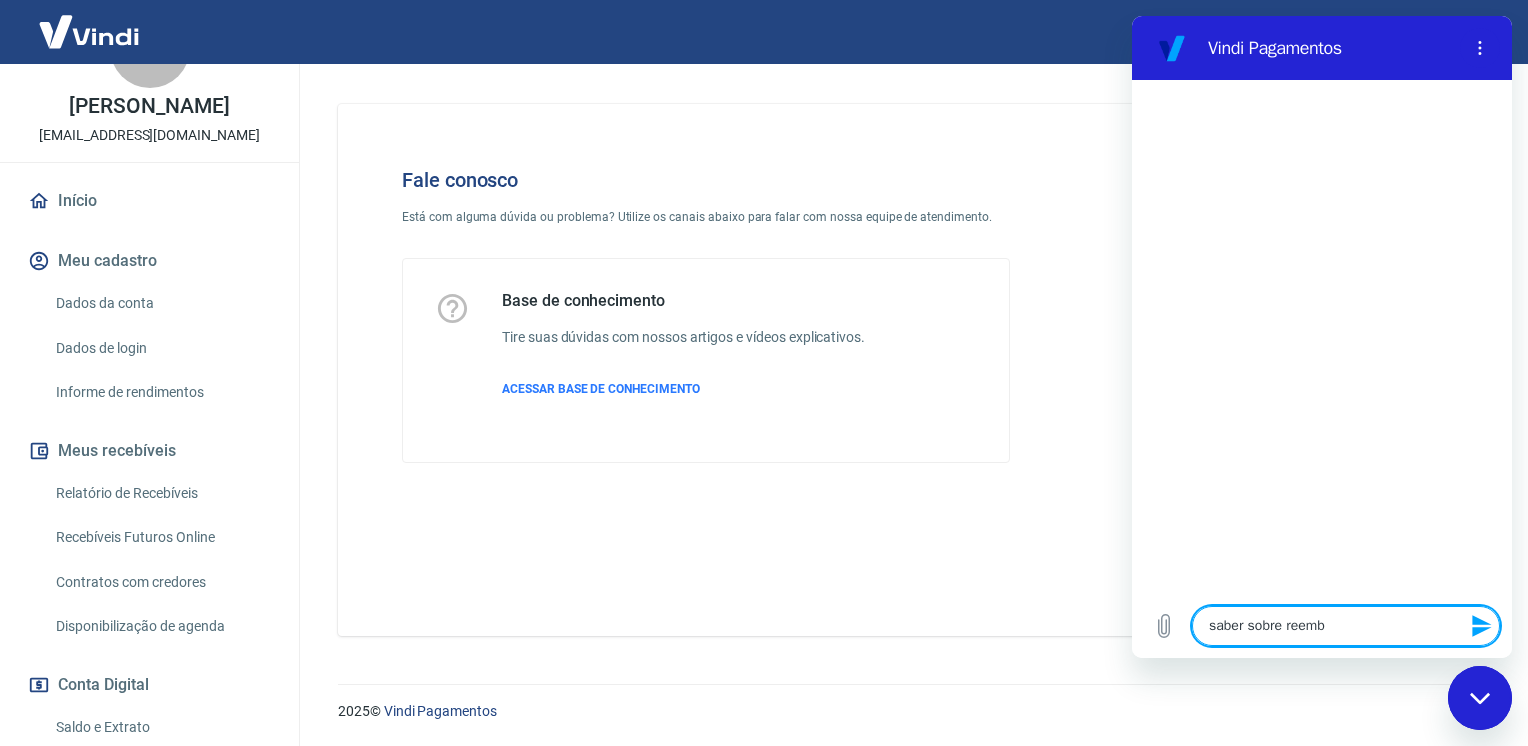 type on "saber sobre reembo" 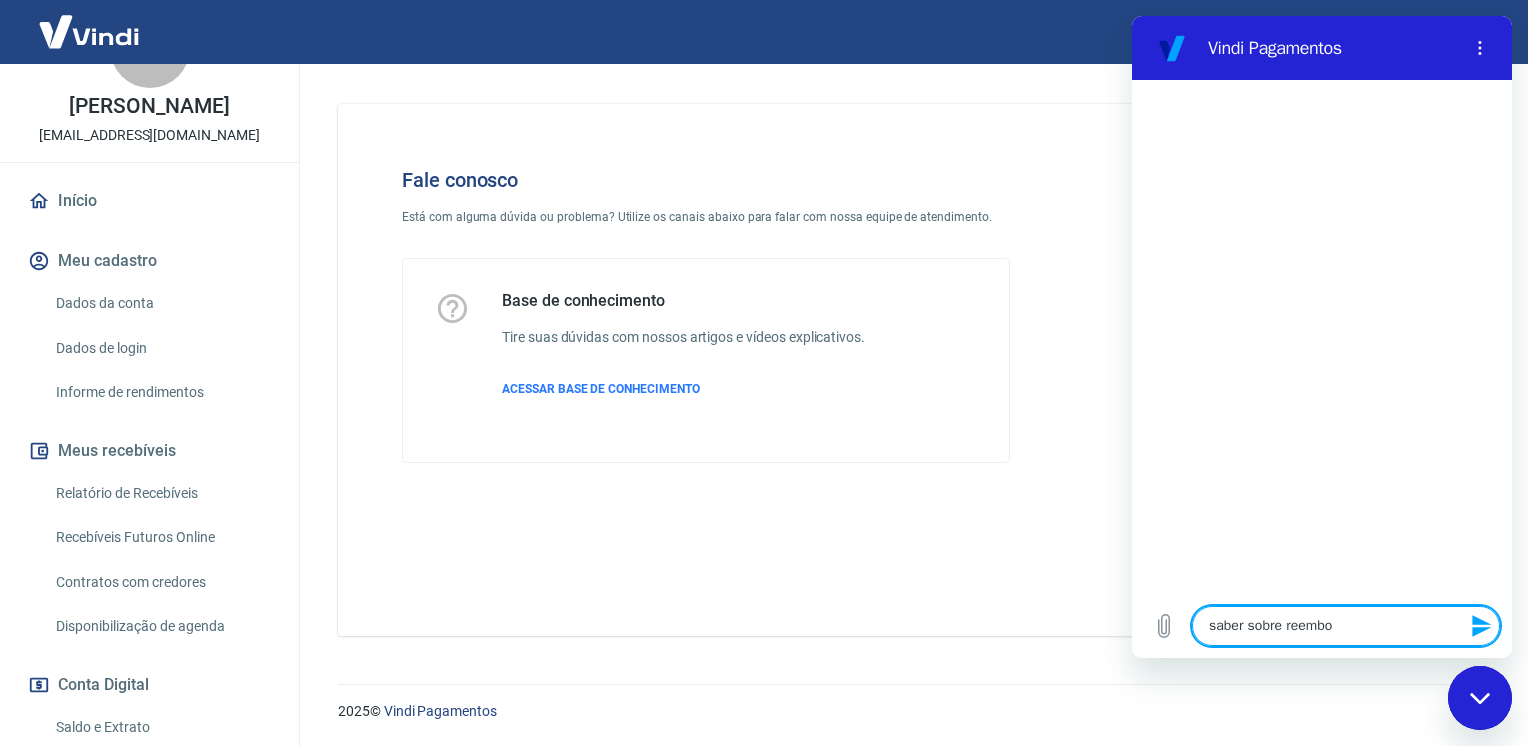 type on "saber sobre reembol" 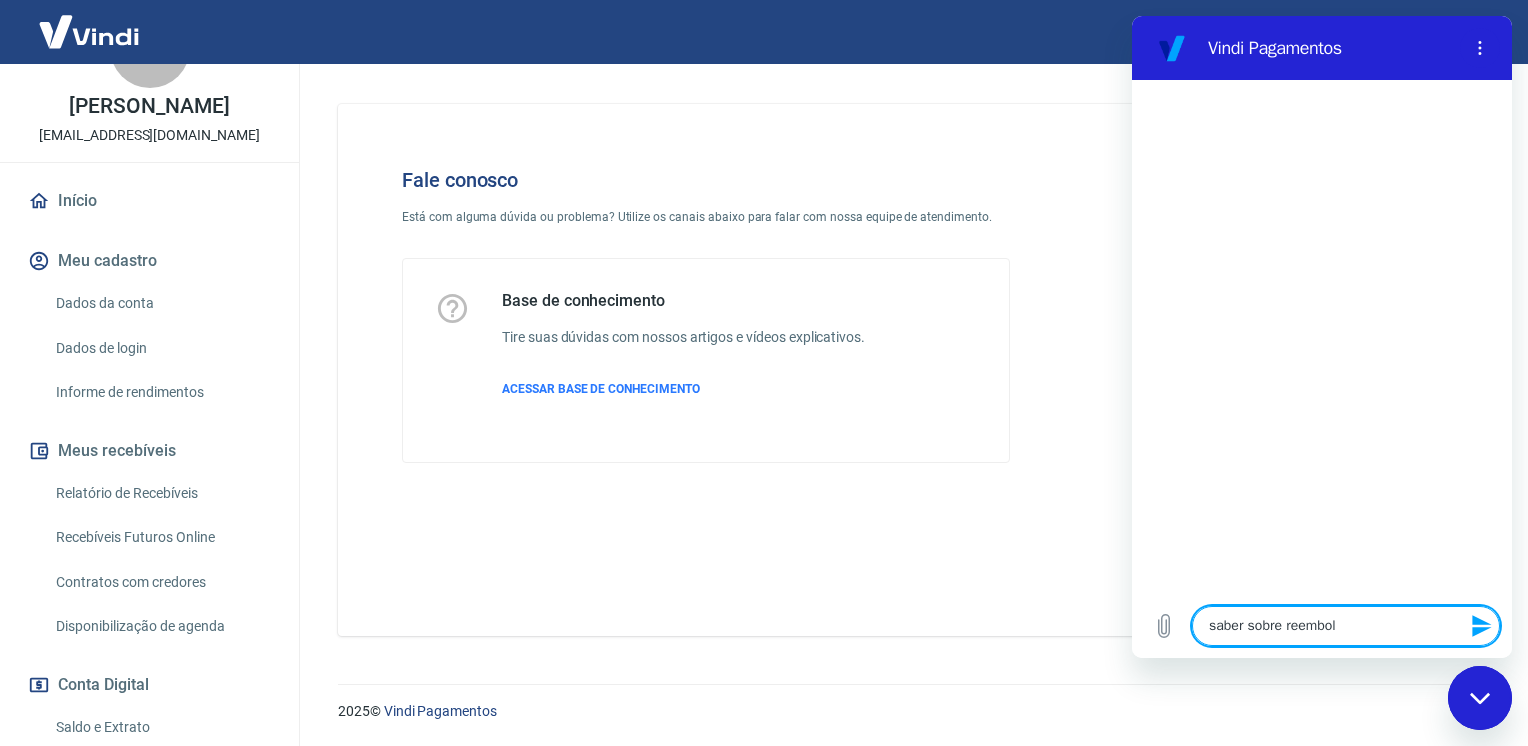 type on "saber sobre reembols" 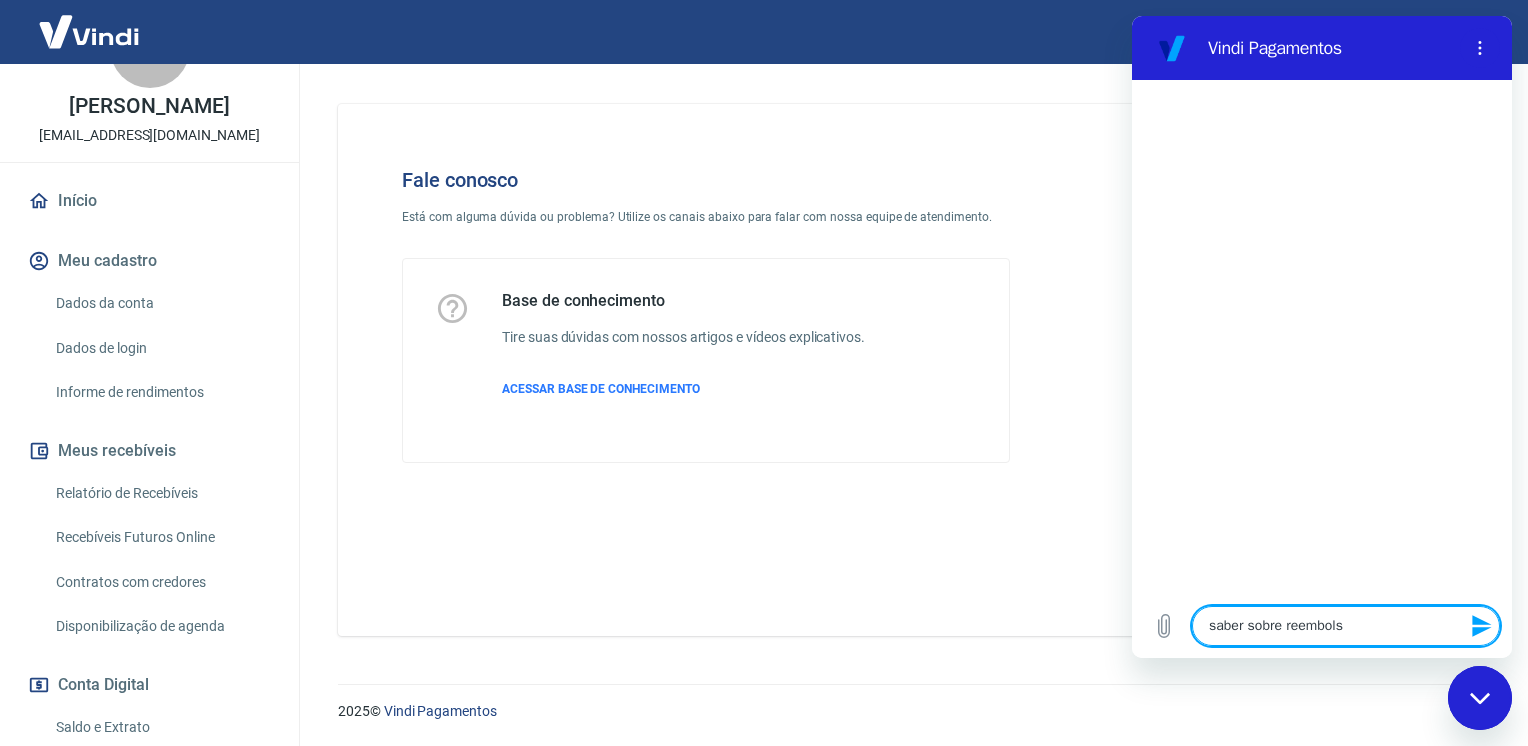 type on "x" 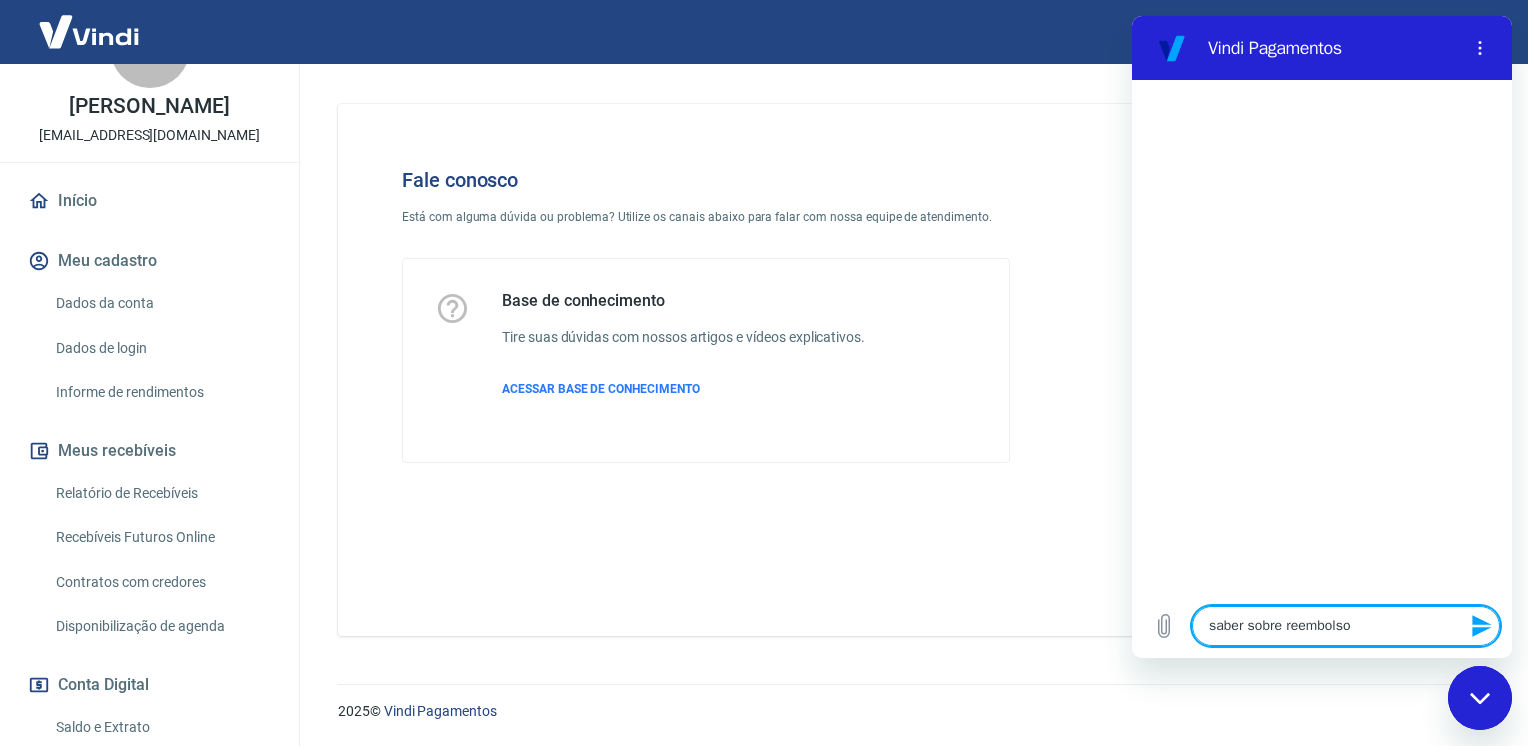 type 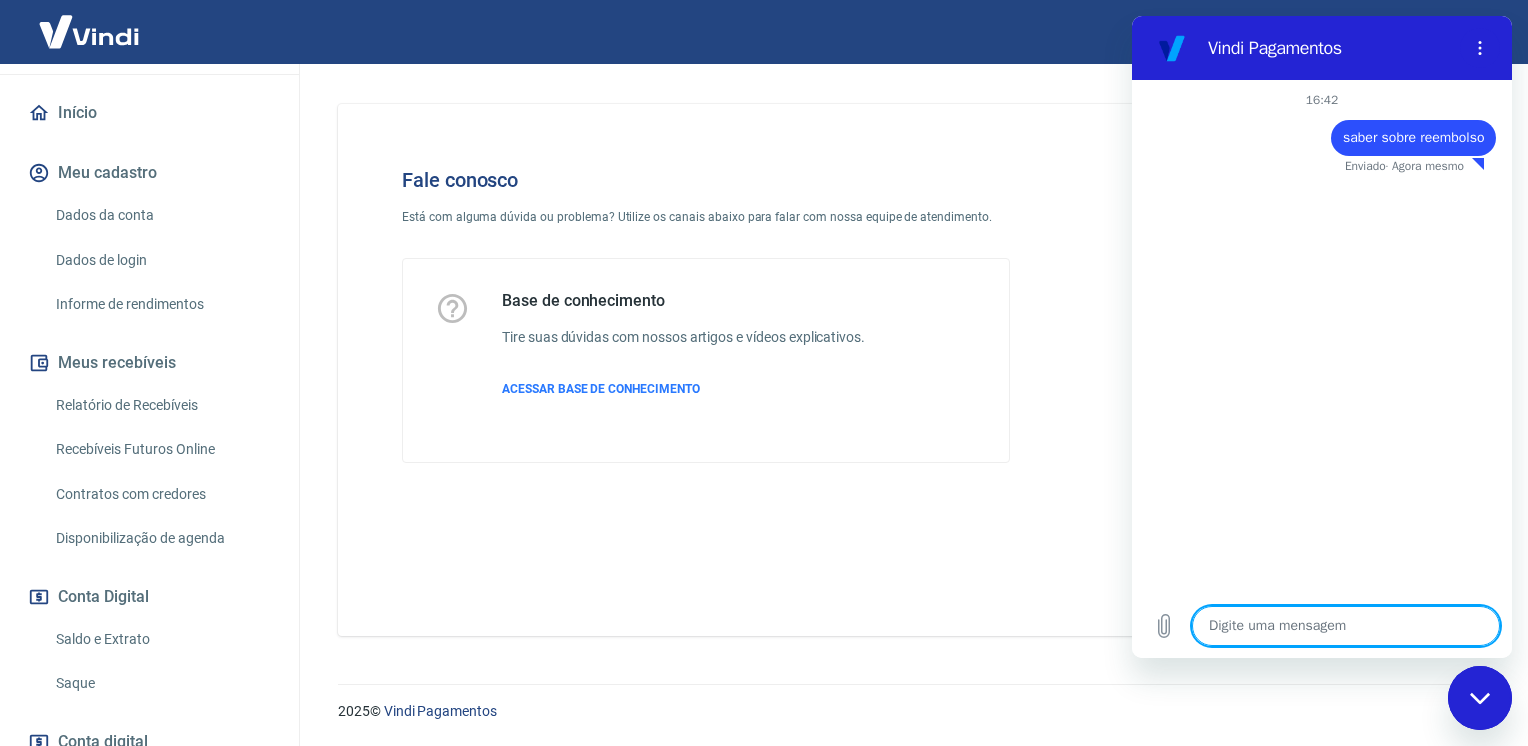 scroll, scrollTop: 317, scrollLeft: 0, axis: vertical 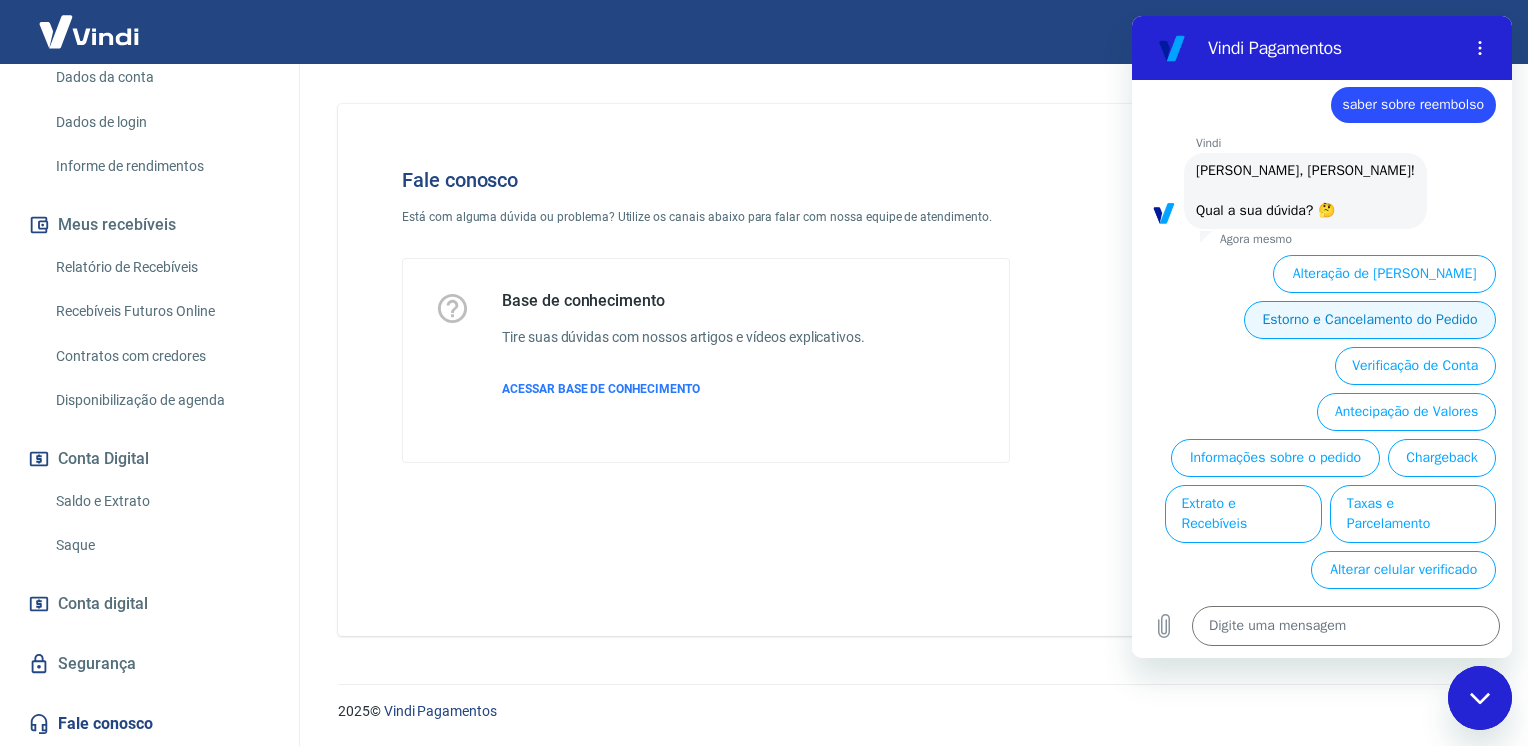 click on "Estorno e Cancelamento do Pedido" at bounding box center [1370, 320] 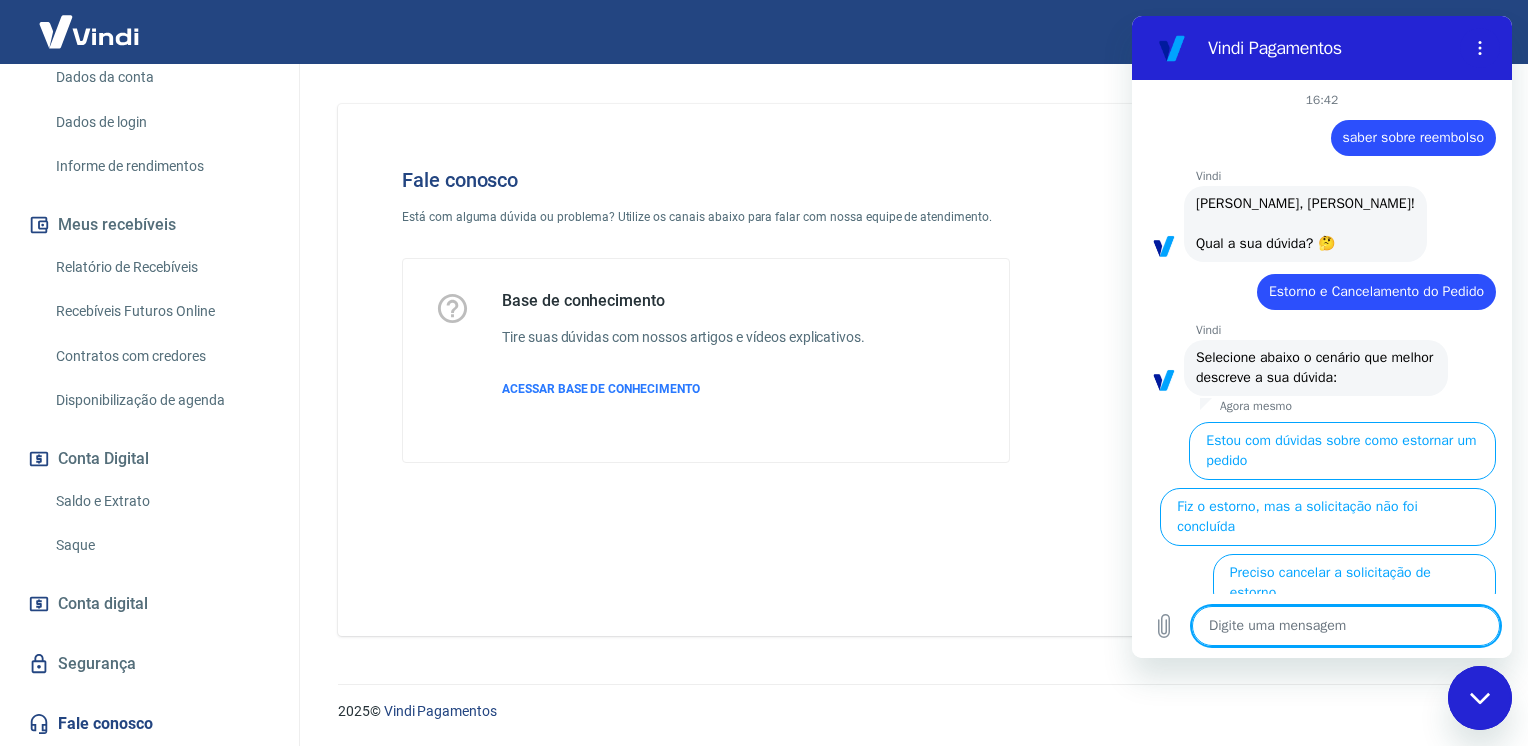 scroll, scrollTop: 158, scrollLeft: 0, axis: vertical 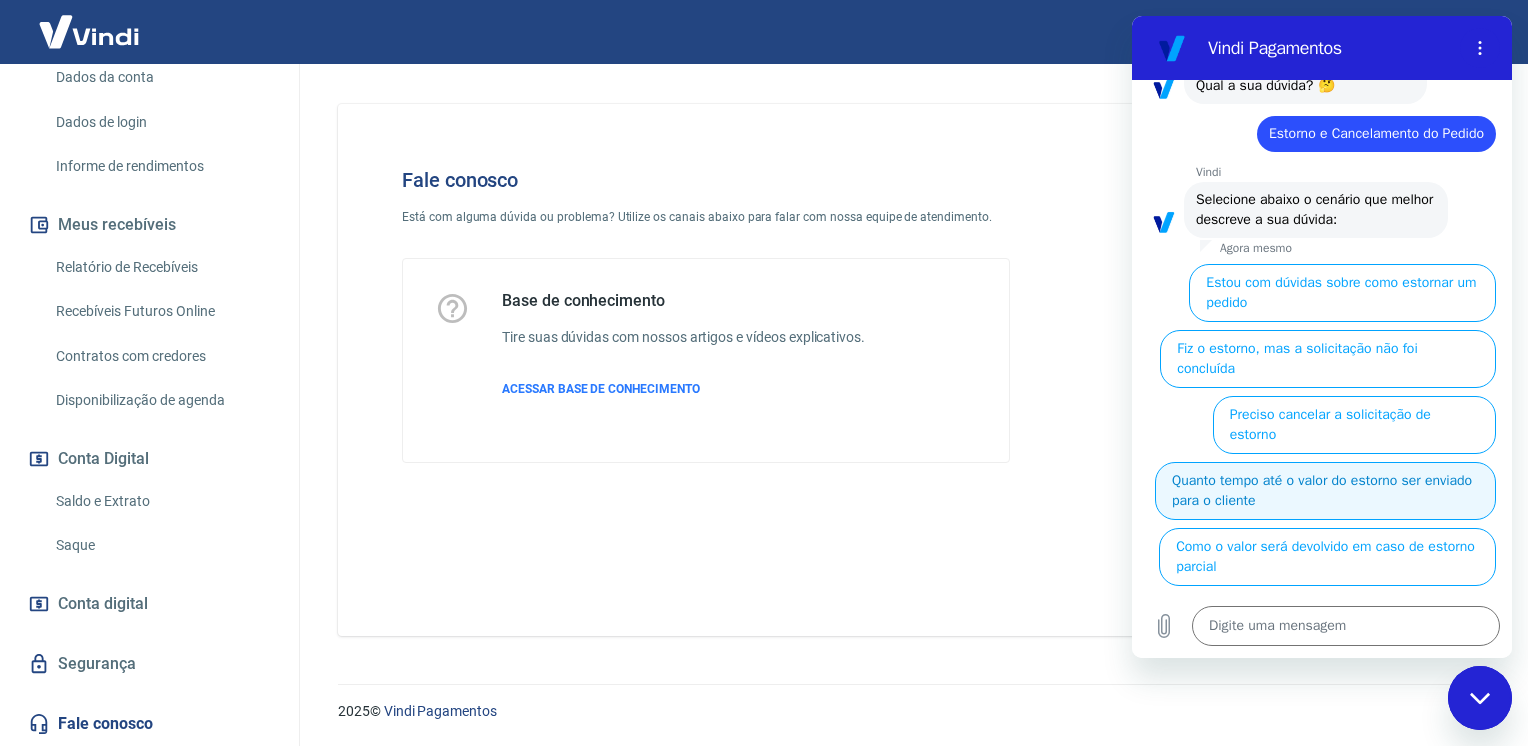 click on "Quanto tempo até o valor do estorno ser enviado para o cliente" at bounding box center [1325, 491] 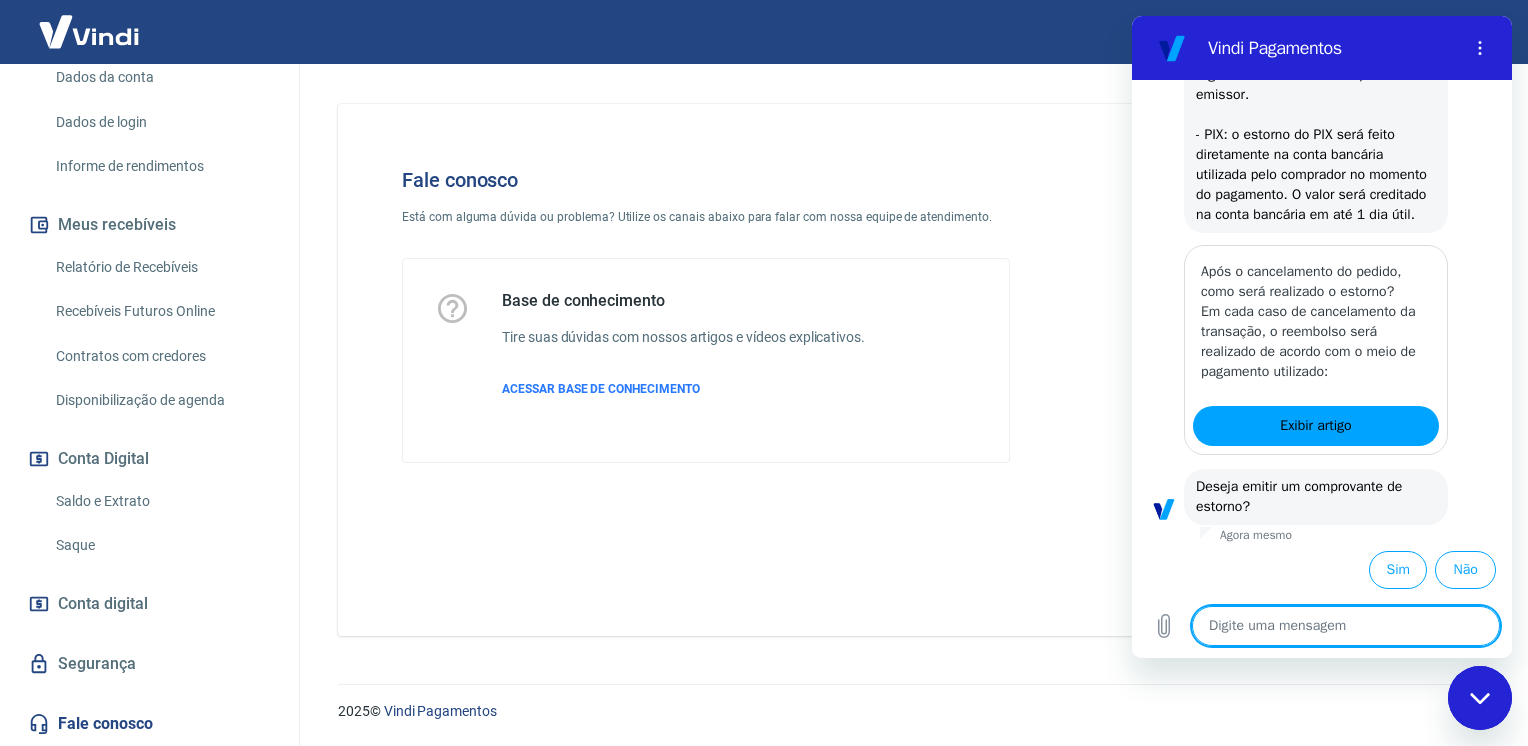 scroll, scrollTop: 736, scrollLeft: 0, axis: vertical 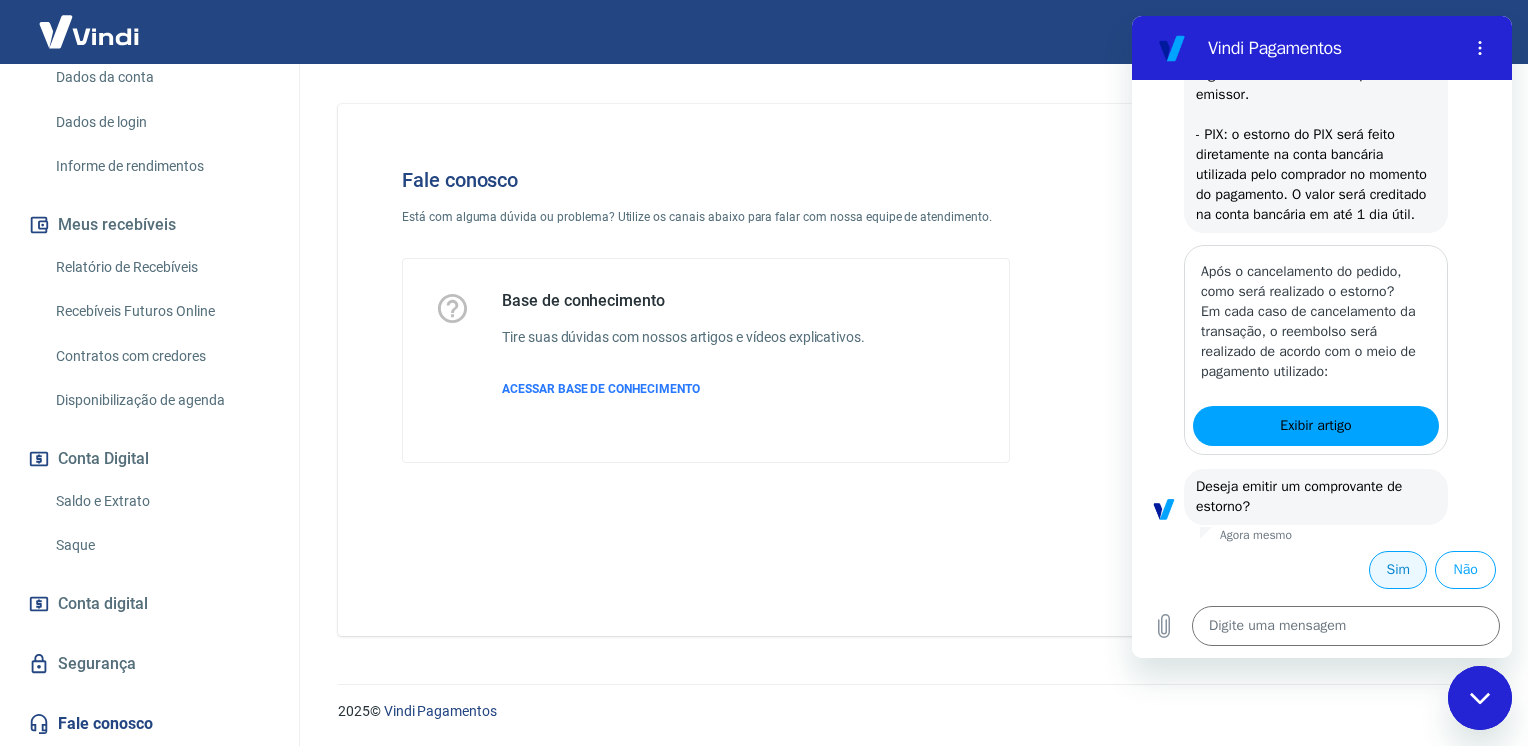 click on "Sim" at bounding box center (1398, 570) 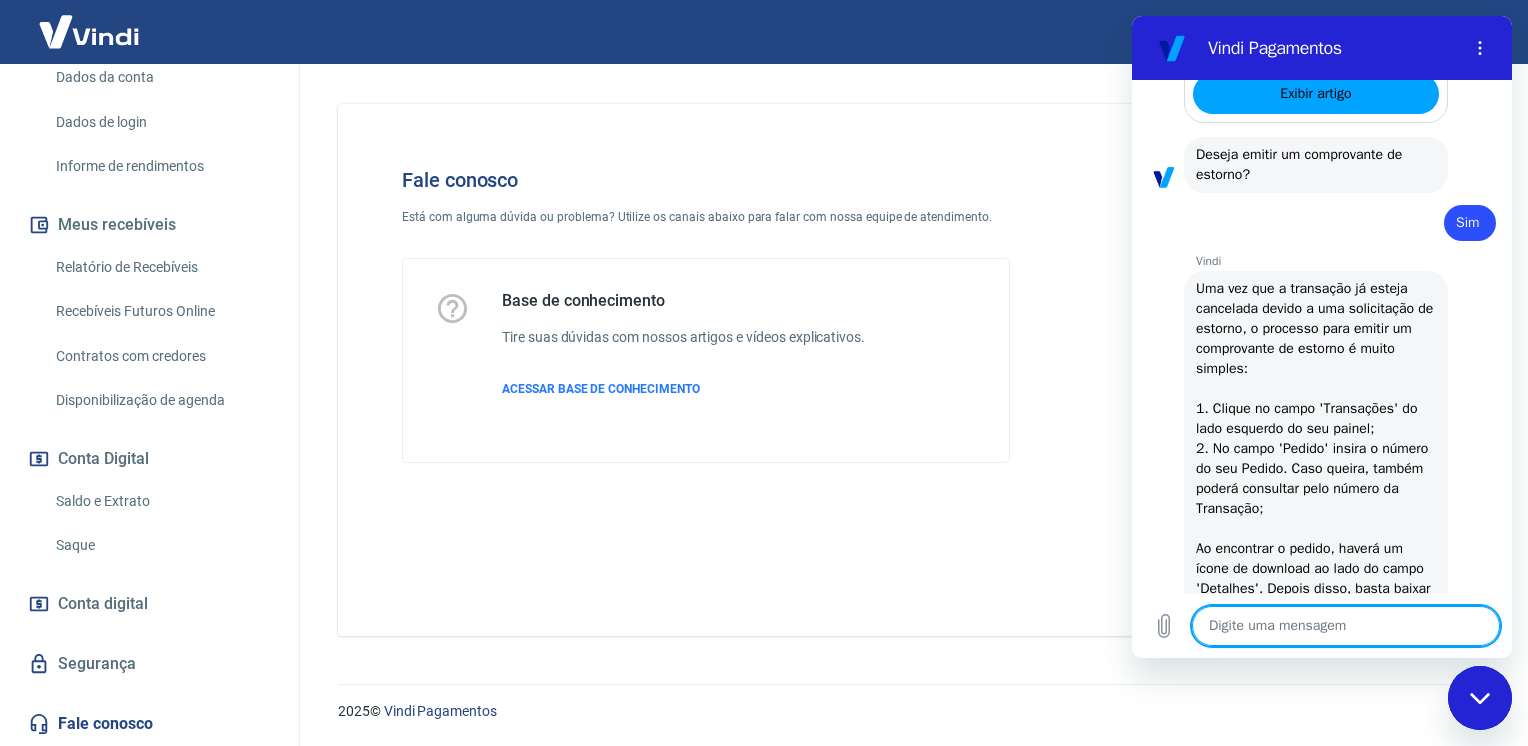 scroll, scrollTop: 1140, scrollLeft: 0, axis: vertical 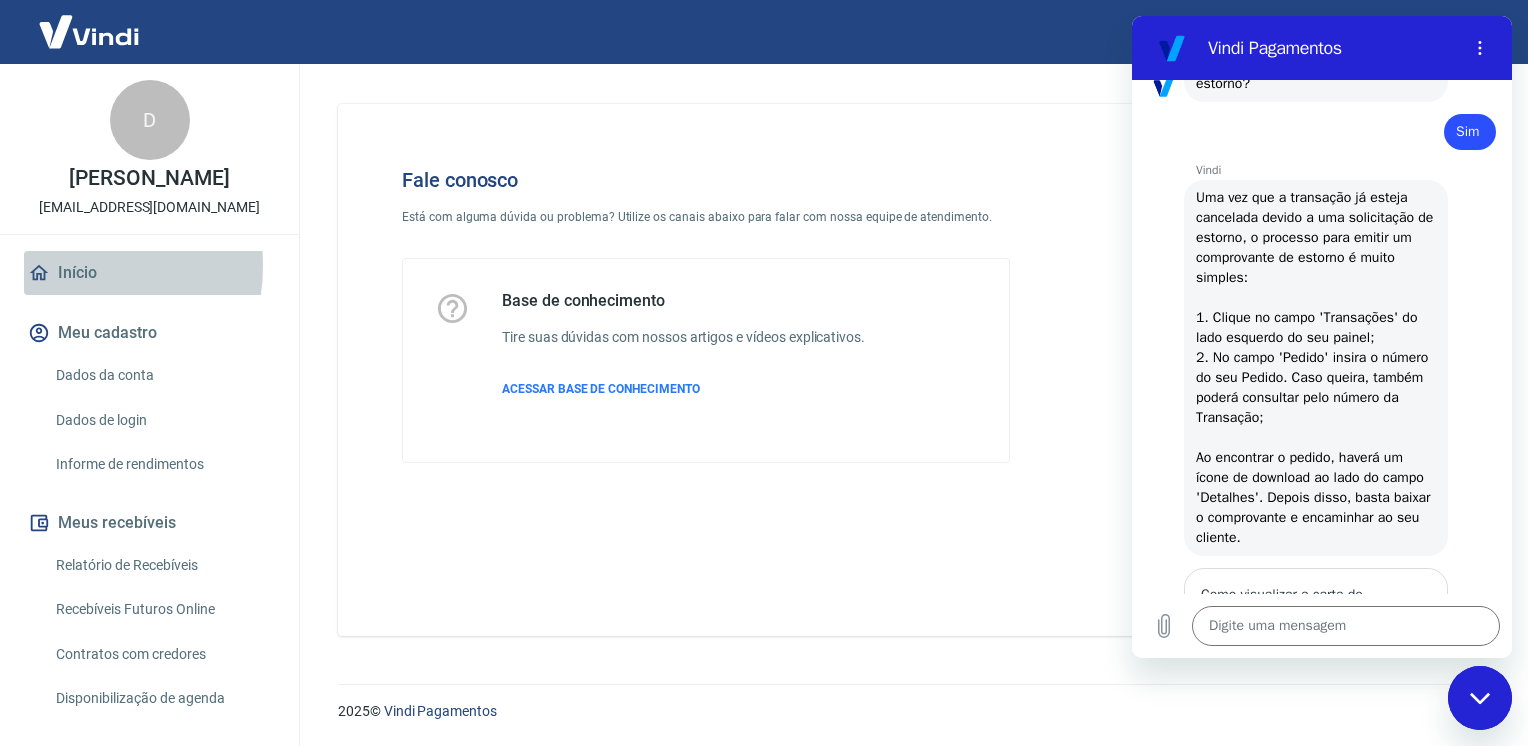 drag, startPoint x: 64, startPoint y: 287, endPoint x: 2, endPoint y: 312, distance: 66.85058 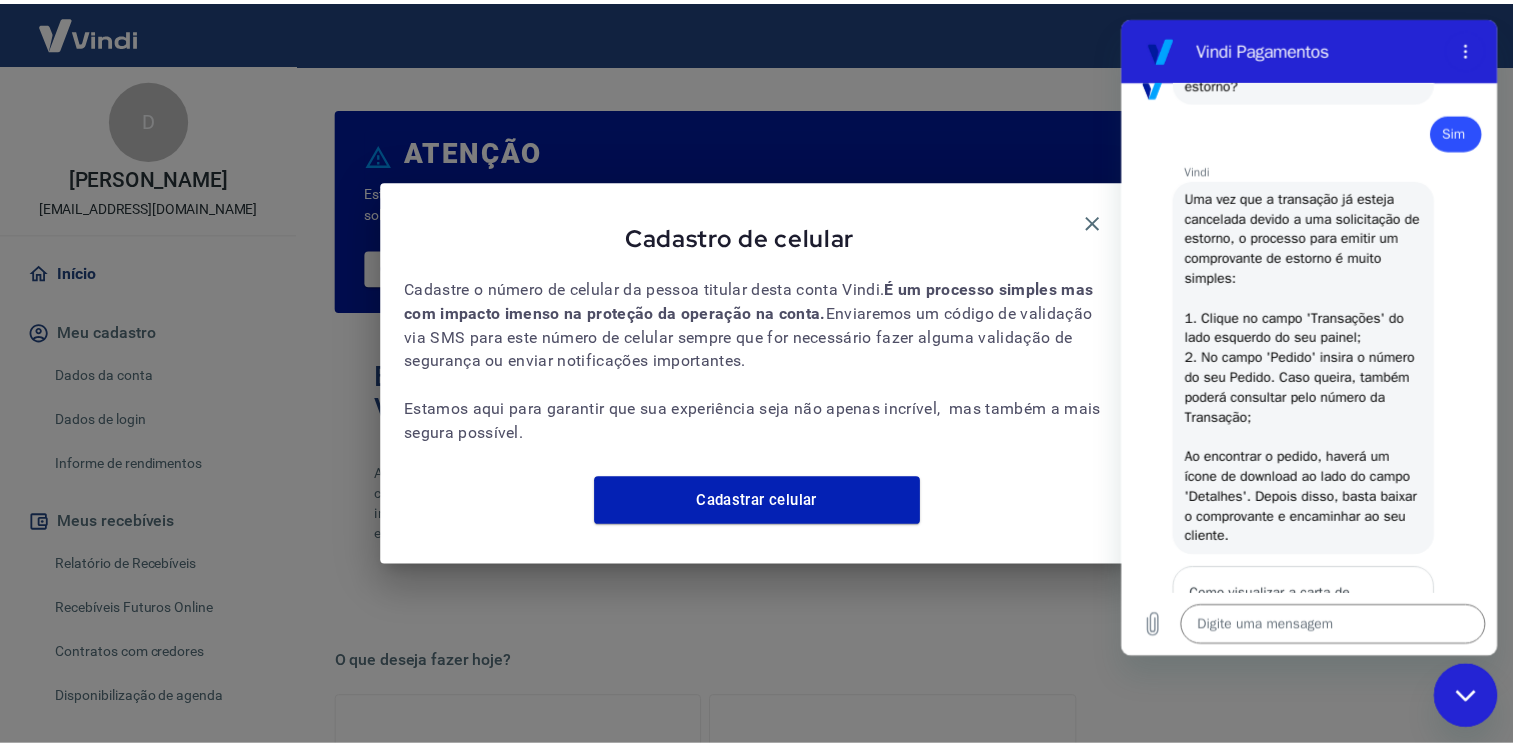 scroll, scrollTop: 72, scrollLeft: 0, axis: vertical 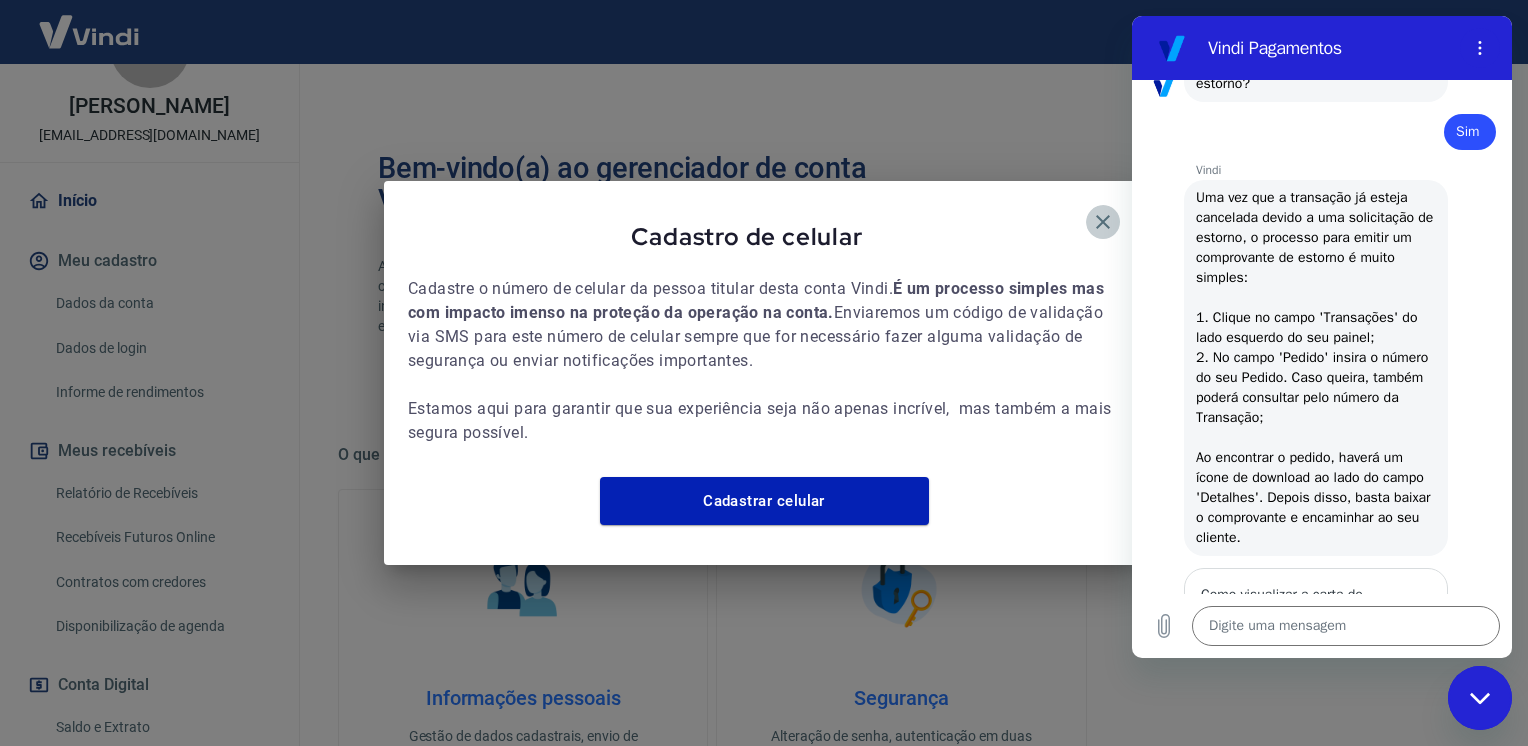 click 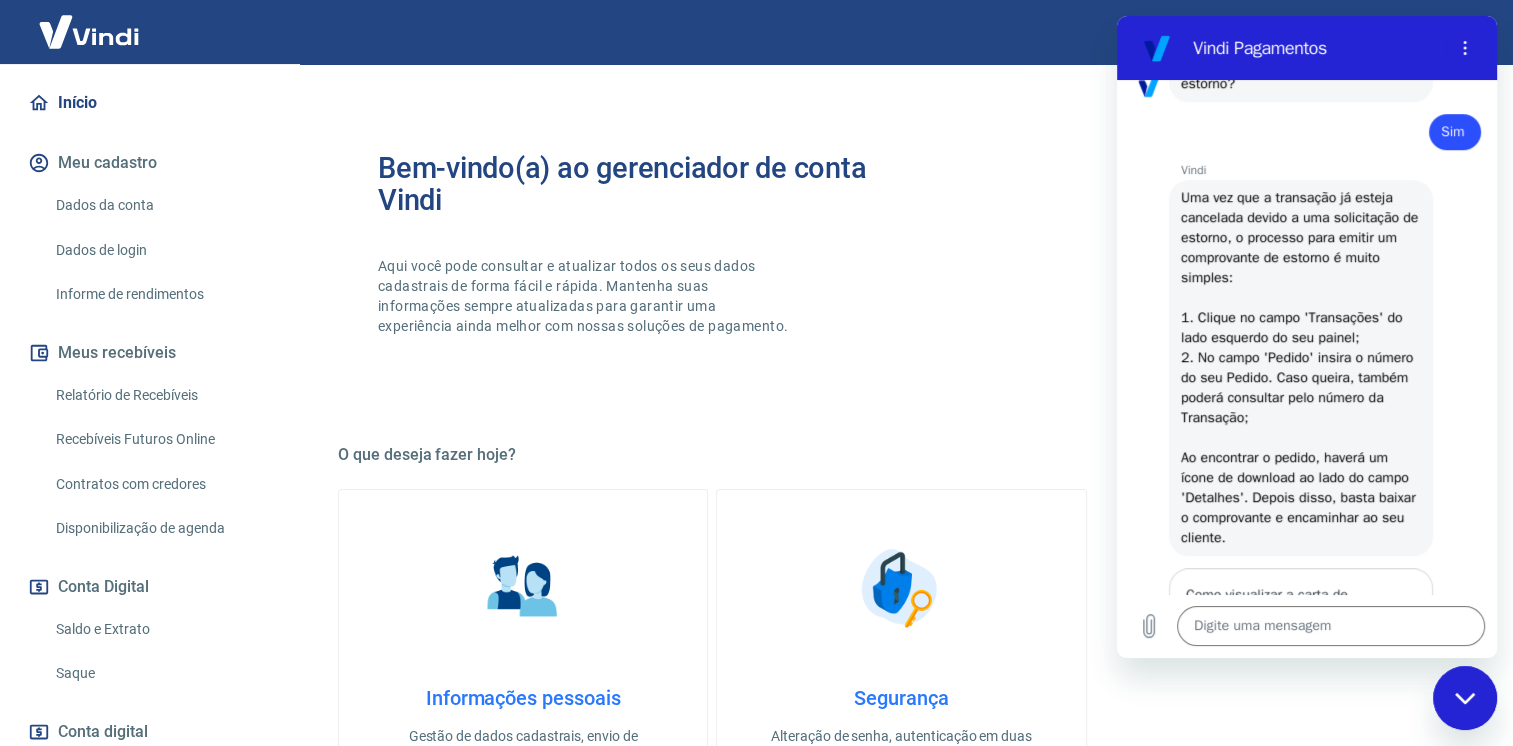 scroll, scrollTop: 140, scrollLeft: 0, axis: vertical 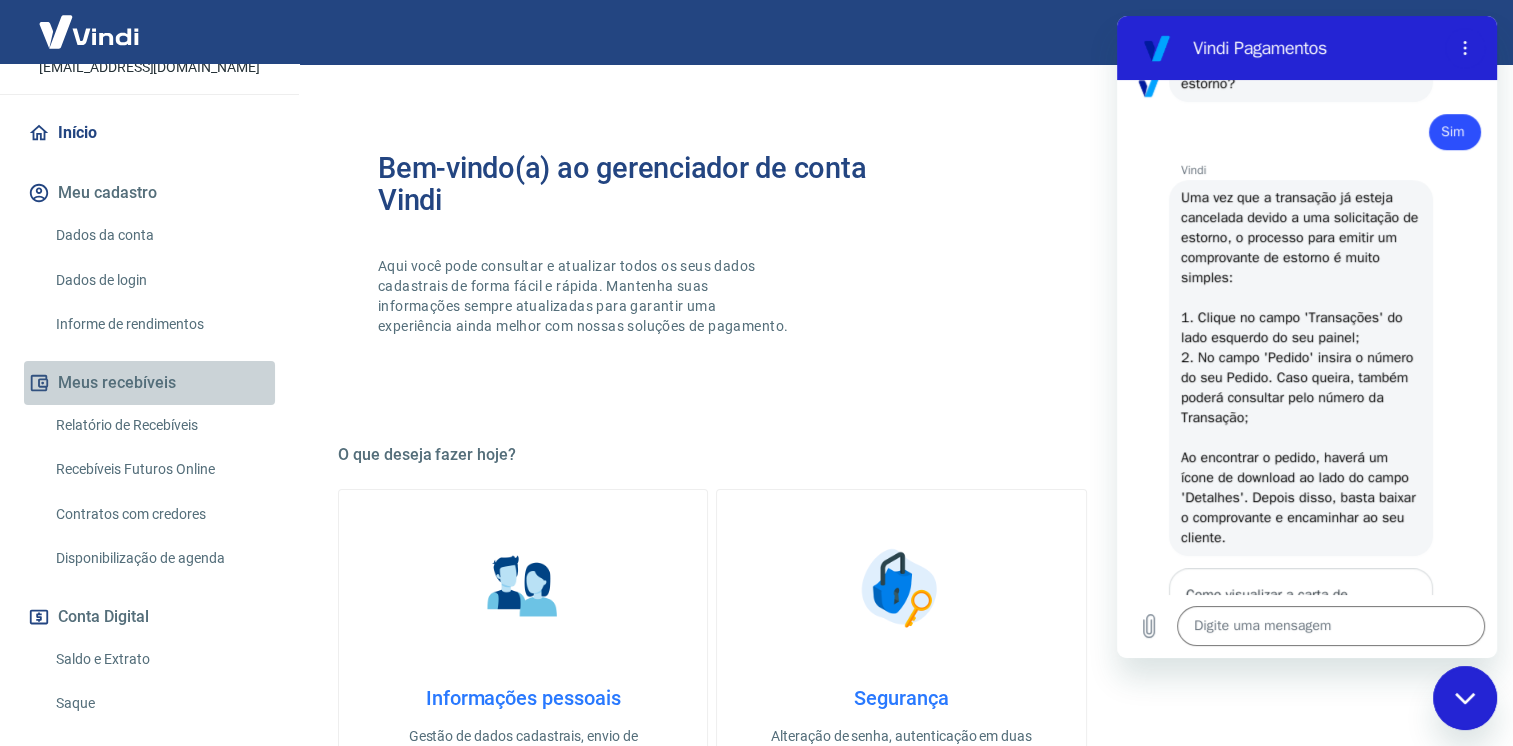 click on "Meus recebíveis" at bounding box center (149, 383) 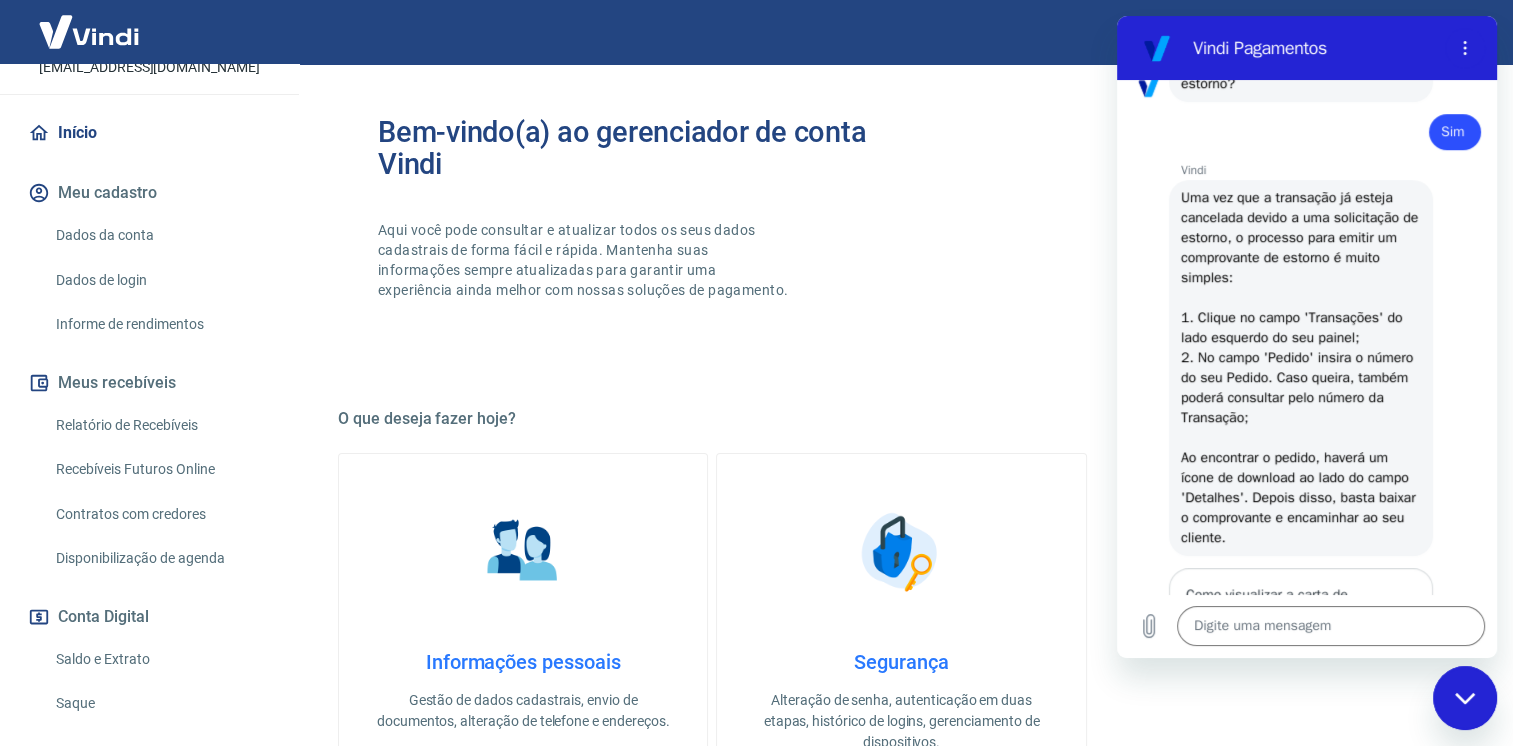 scroll, scrollTop: 0, scrollLeft: 0, axis: both 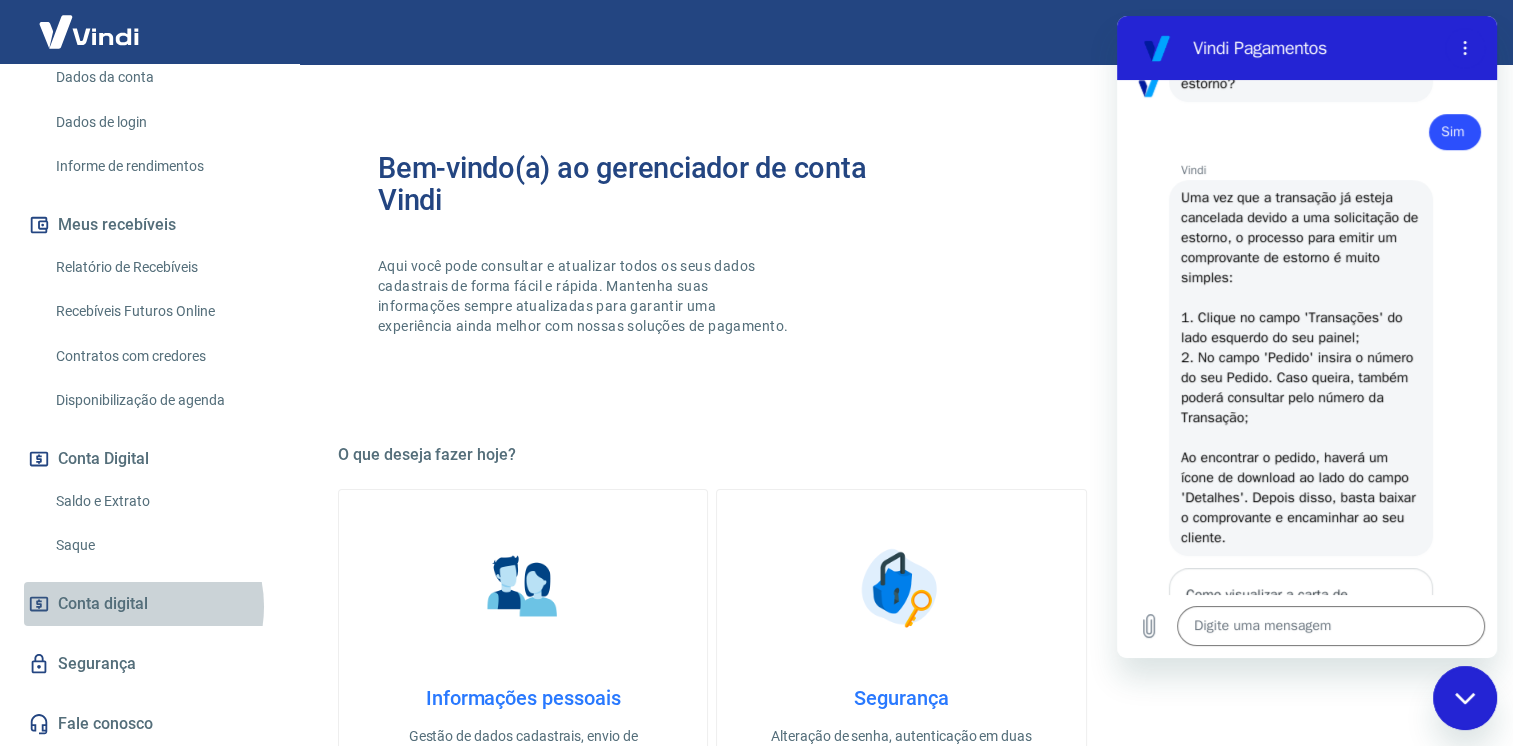 click on "Conta digital" at bounding box center (103, 604) 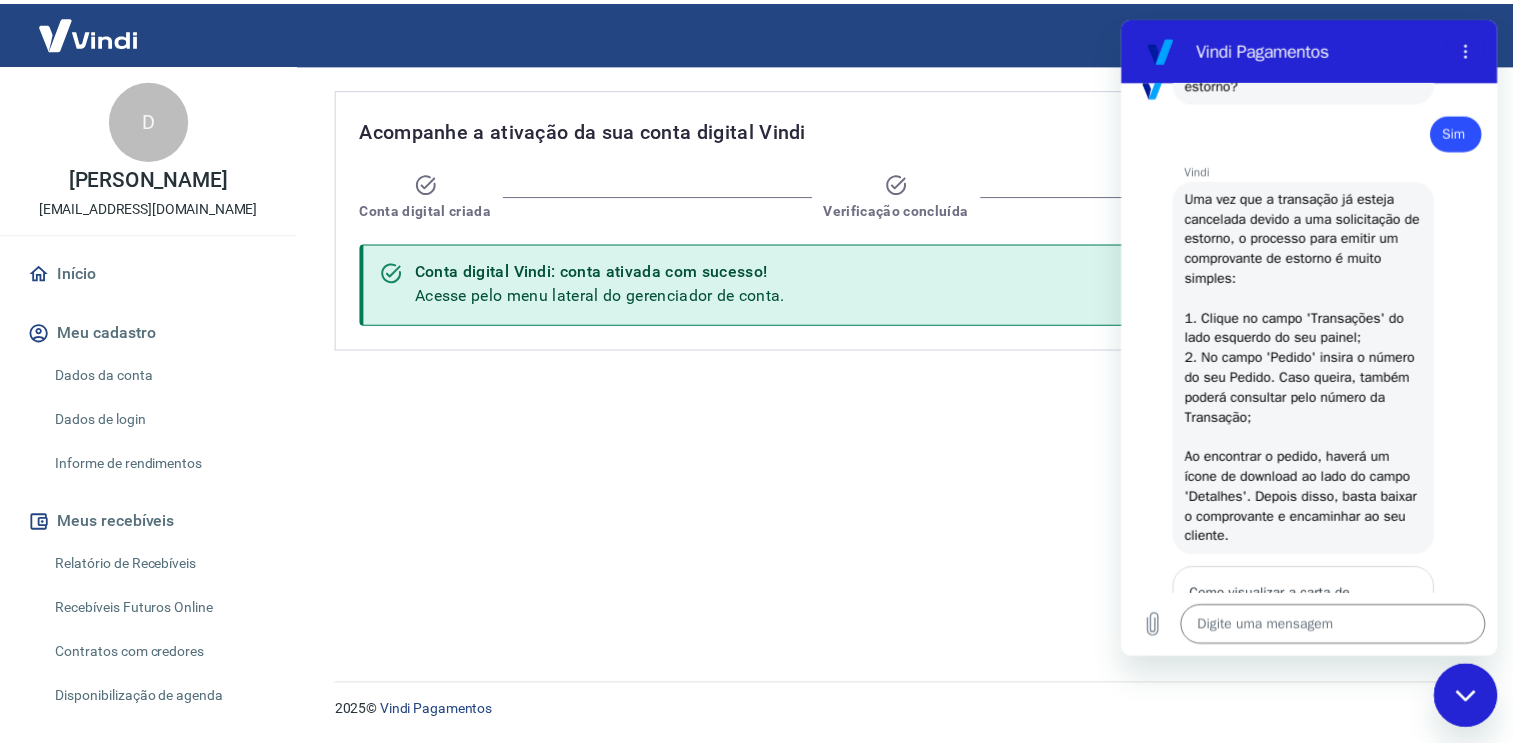 scroll, scrollTop: 0, scrollLeft: 0, axis: both 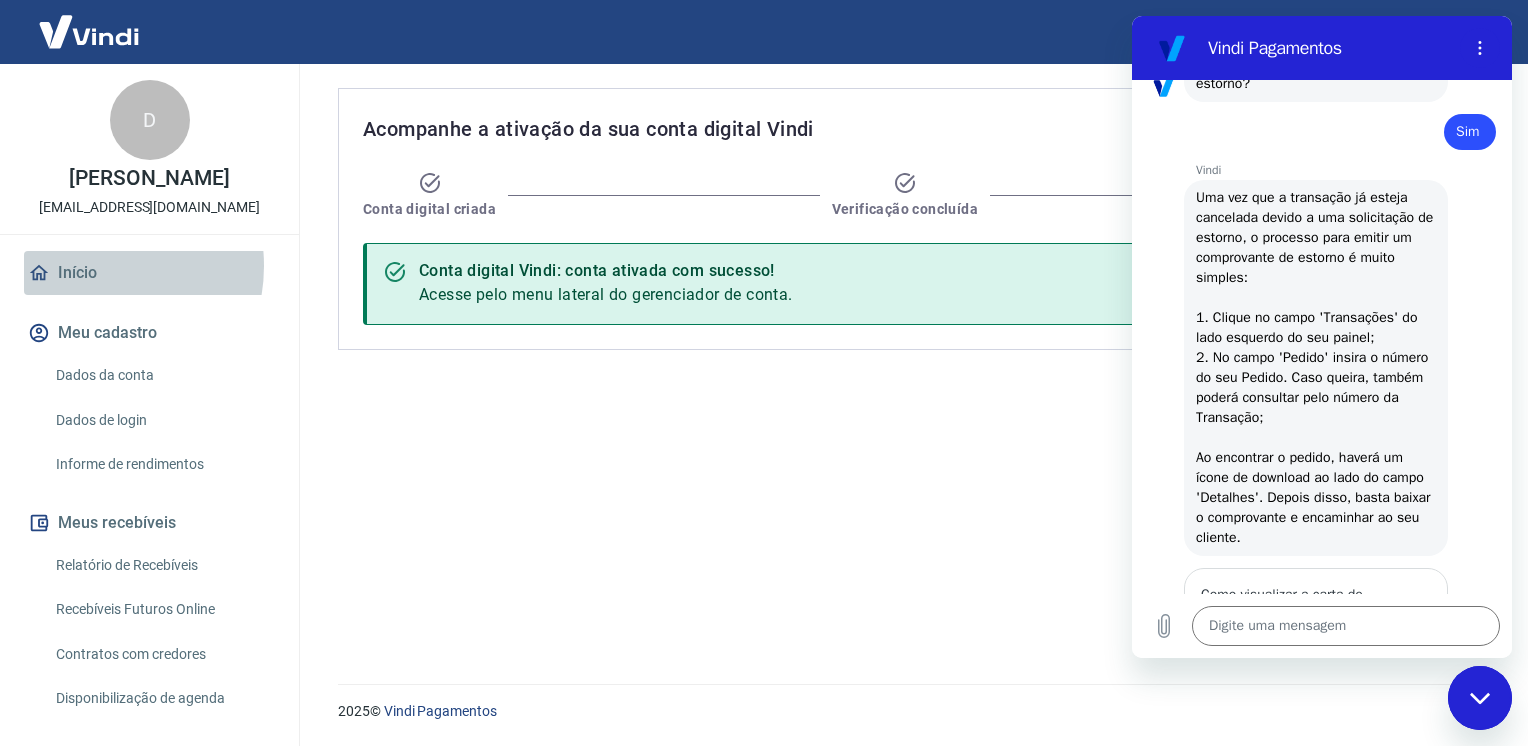 click on "Início" at bounding box center (149, 273) 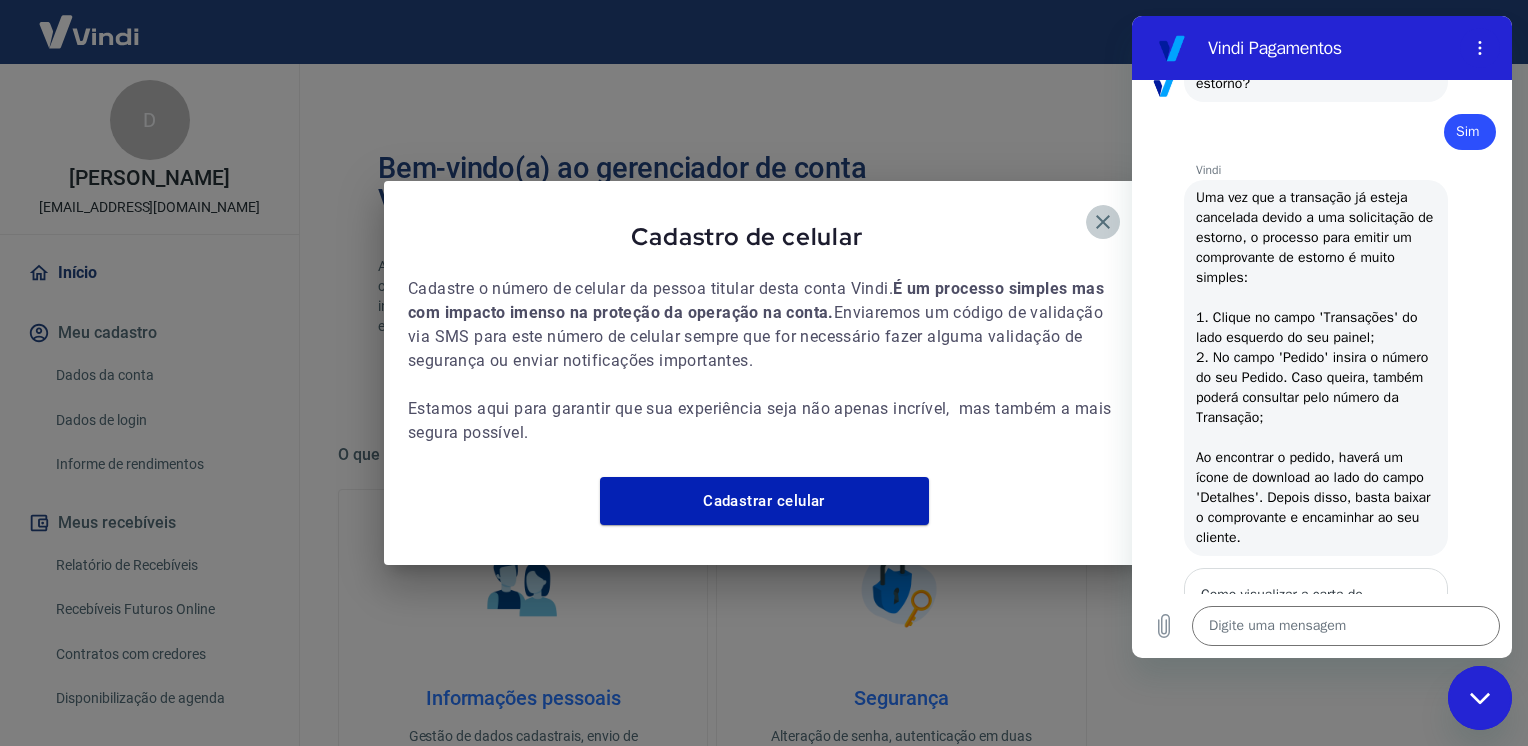 click 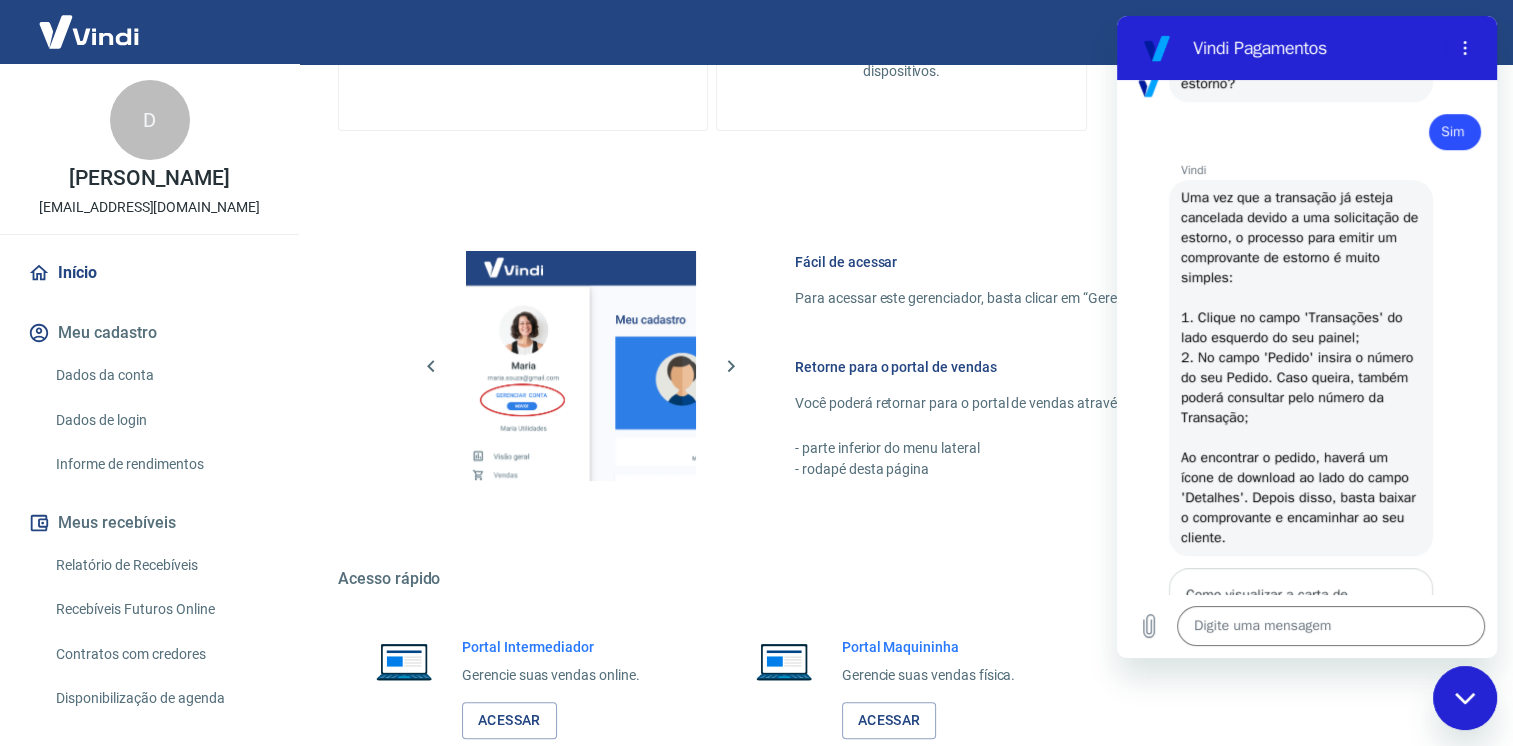 scroll, scrollTop: 832, scrollLeft: 0, axis: vertical 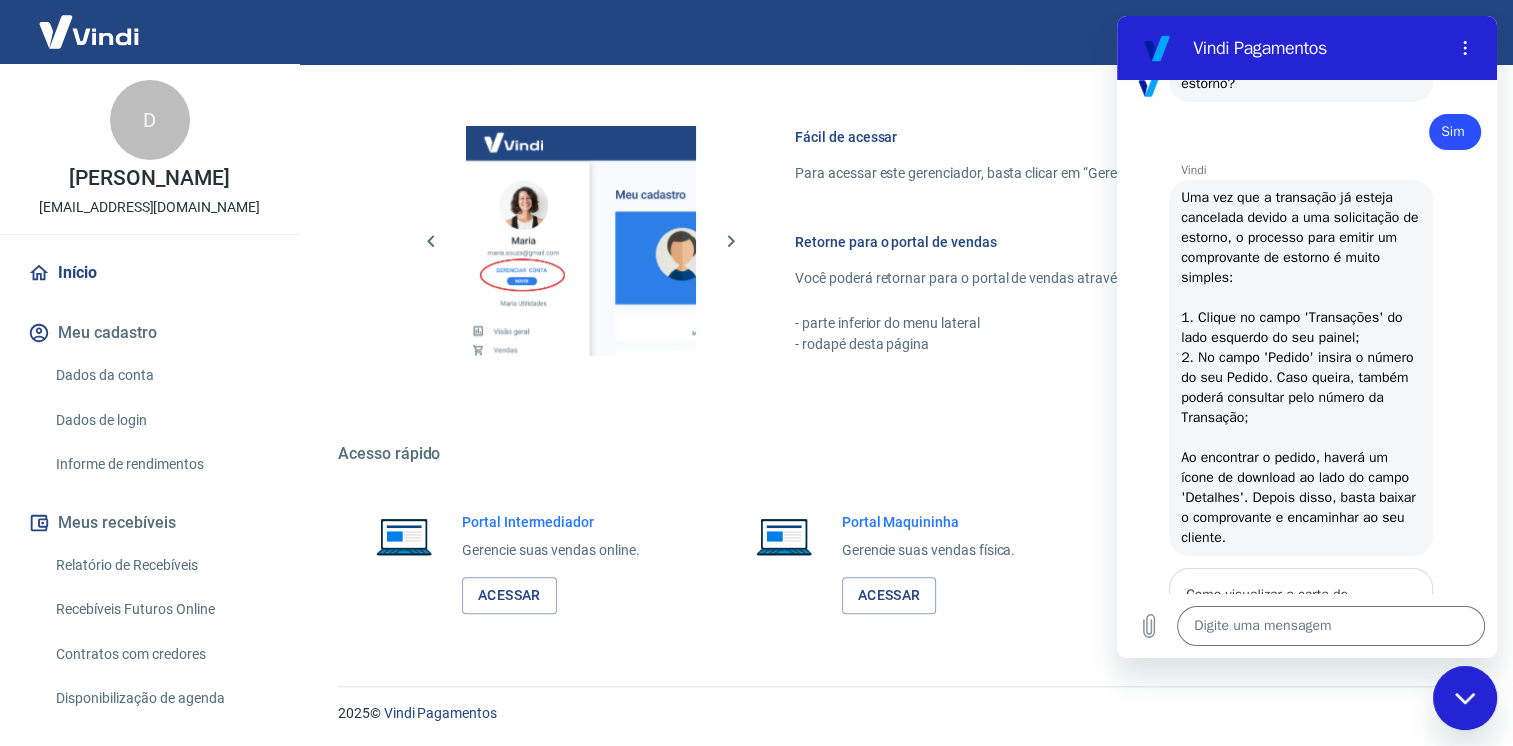 type on "x" 